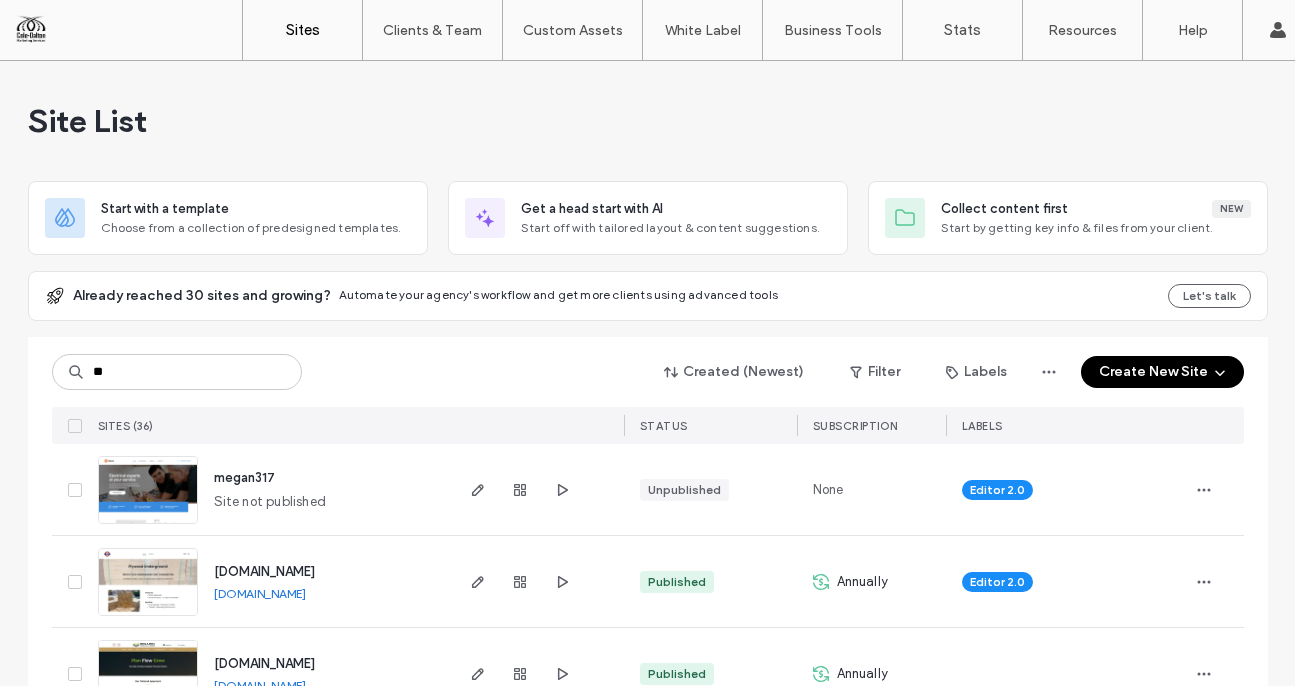 scroll, scrollTop: 0, scrollLeft: 0, axis: both 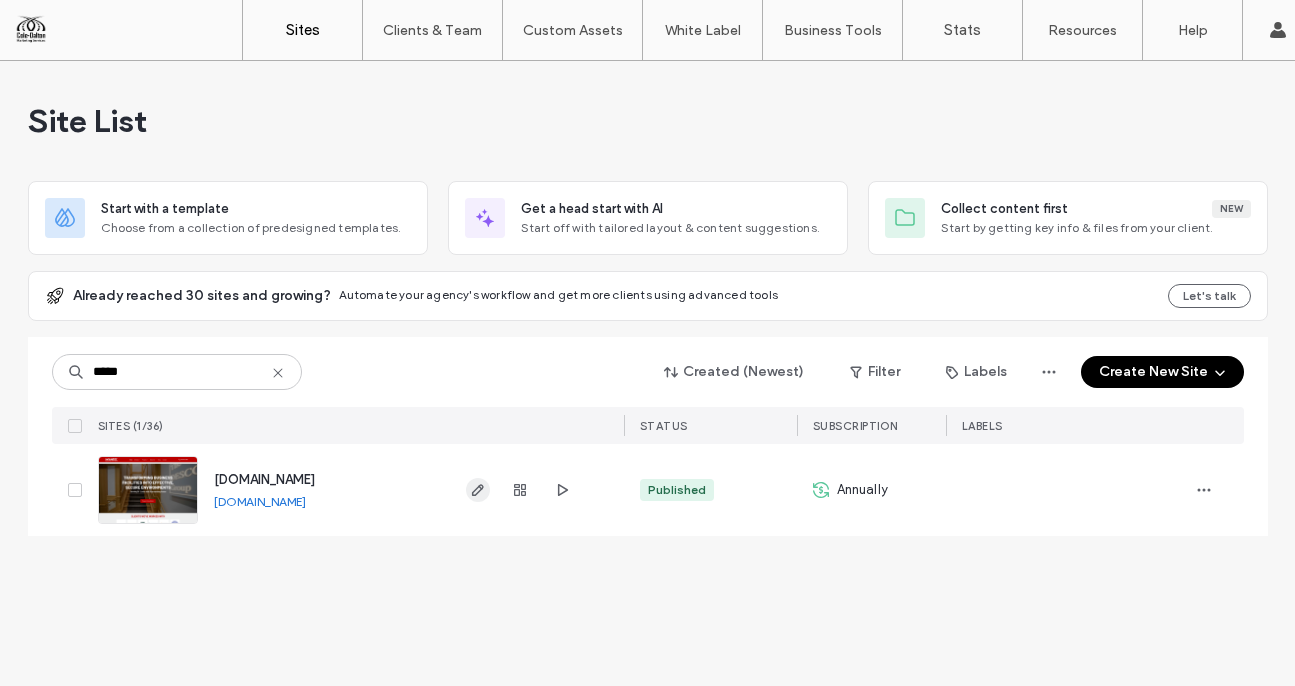 type on "*****" 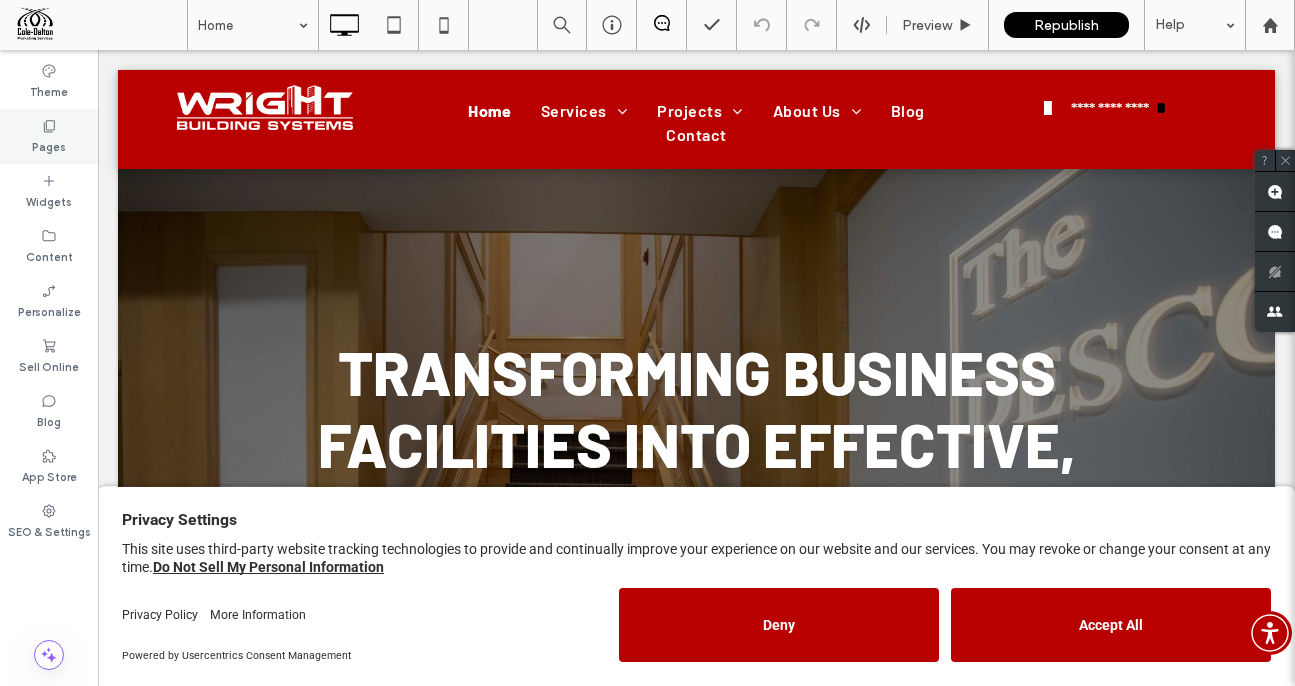 scroll, scrollTop: 0, scrollLeft: 0, axis: both 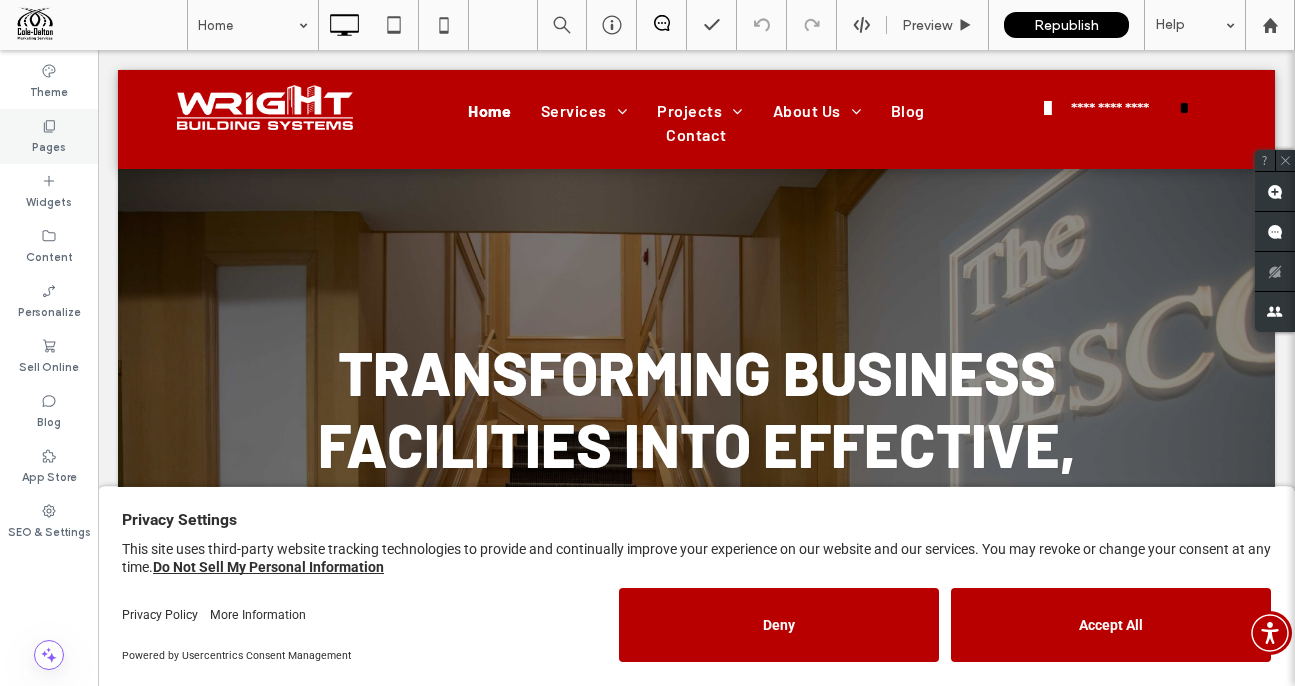 click on "Pages" at bounding box center [49, 145] 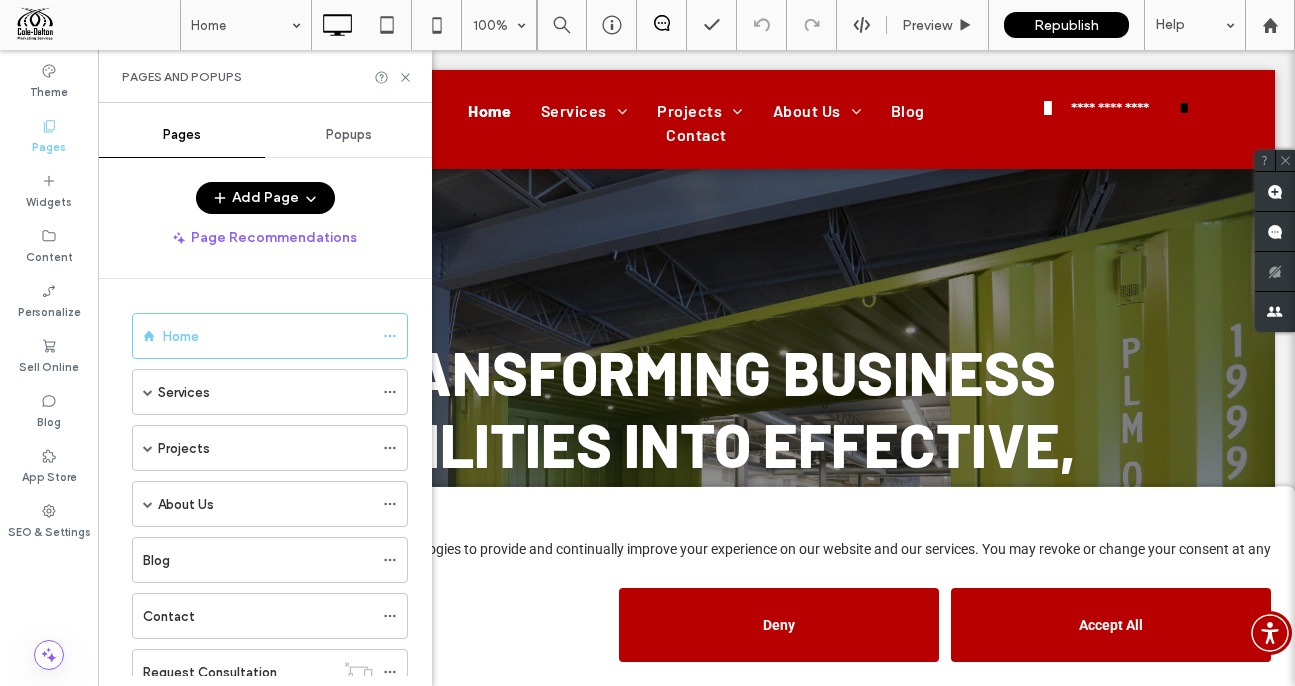 click on "Projects" at bounding box center [265, 448] 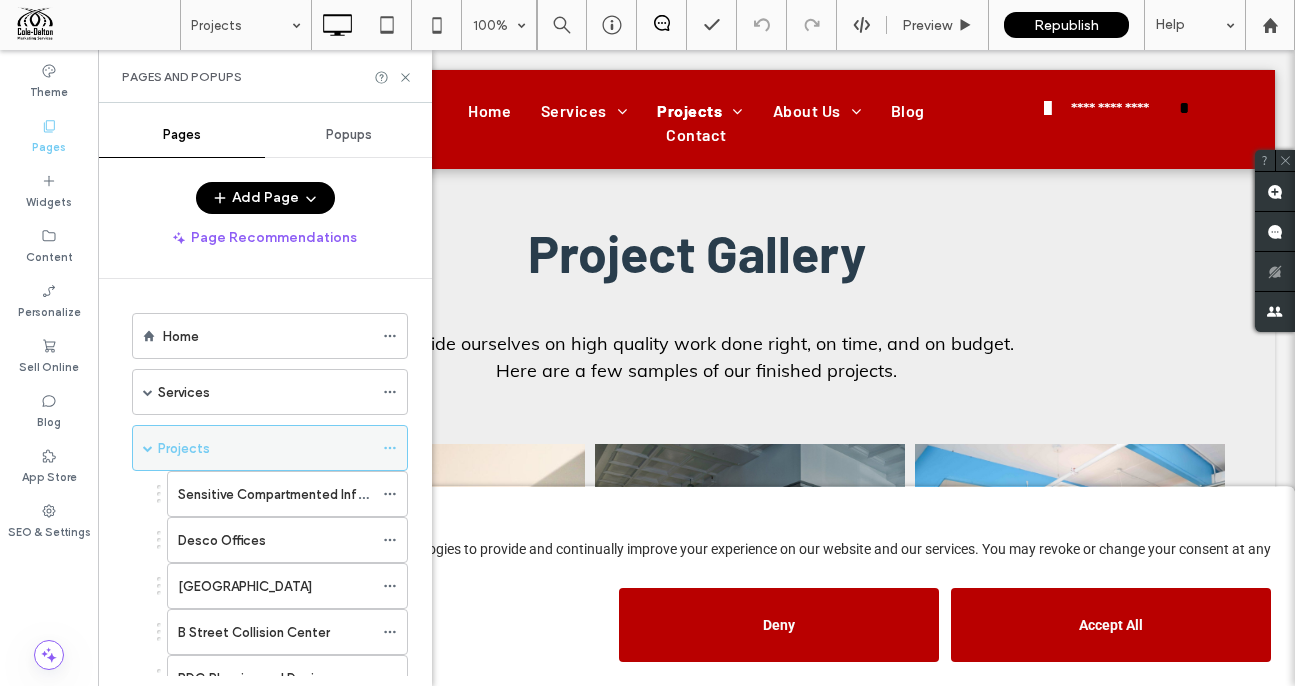 scroll, scrollTop: 0, scrollLeft: 0, axis: both 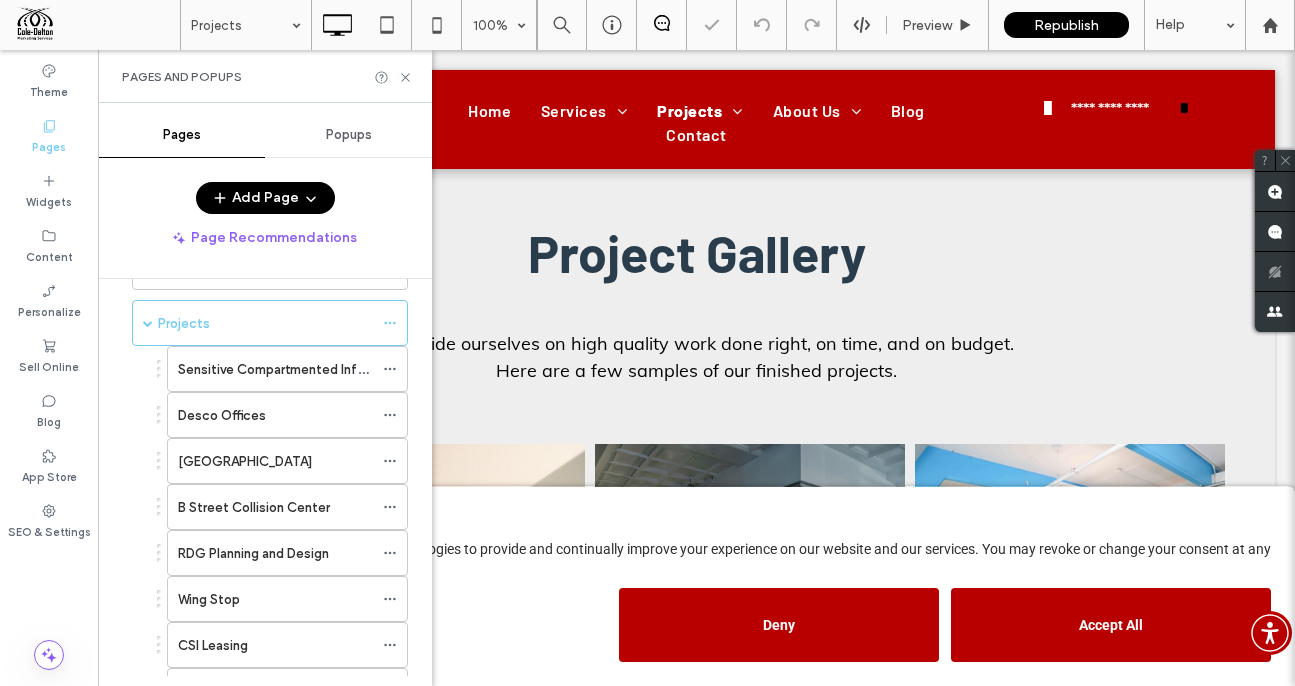 click on "B Street Collision Center" at bounding box center [254, 507] 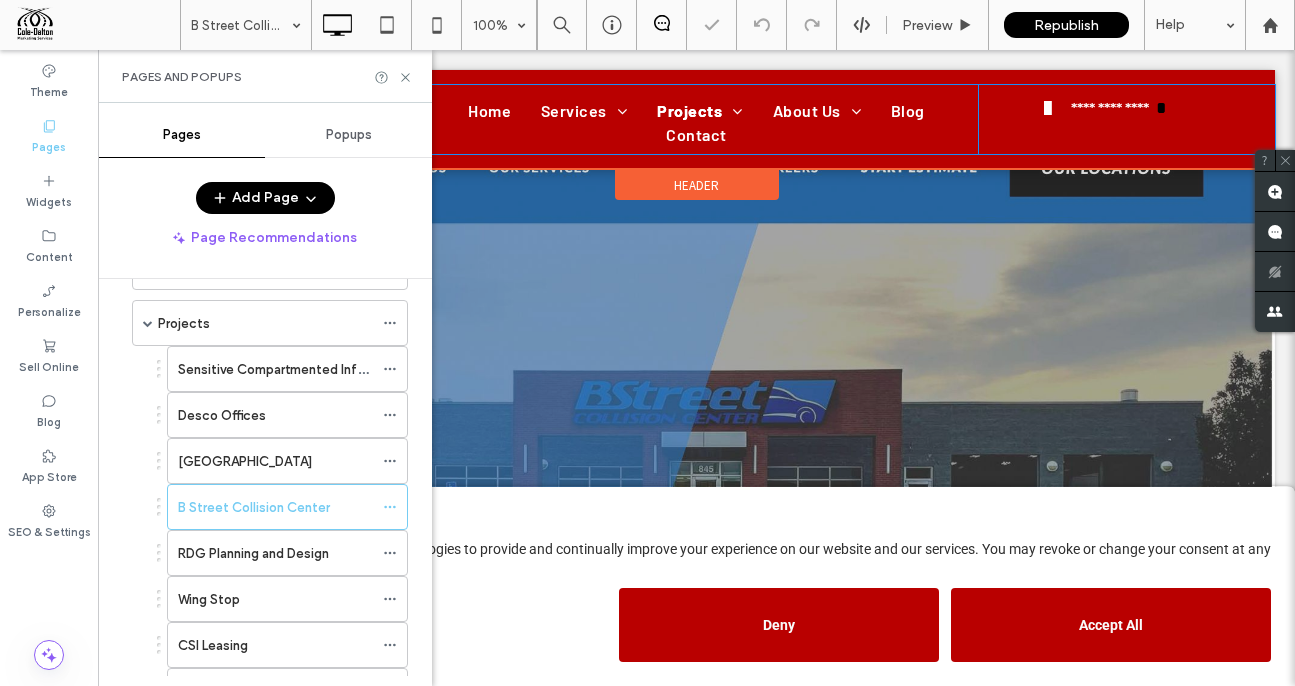 scroll, scrollTop: 0, scrollLeft: 0, axis: both 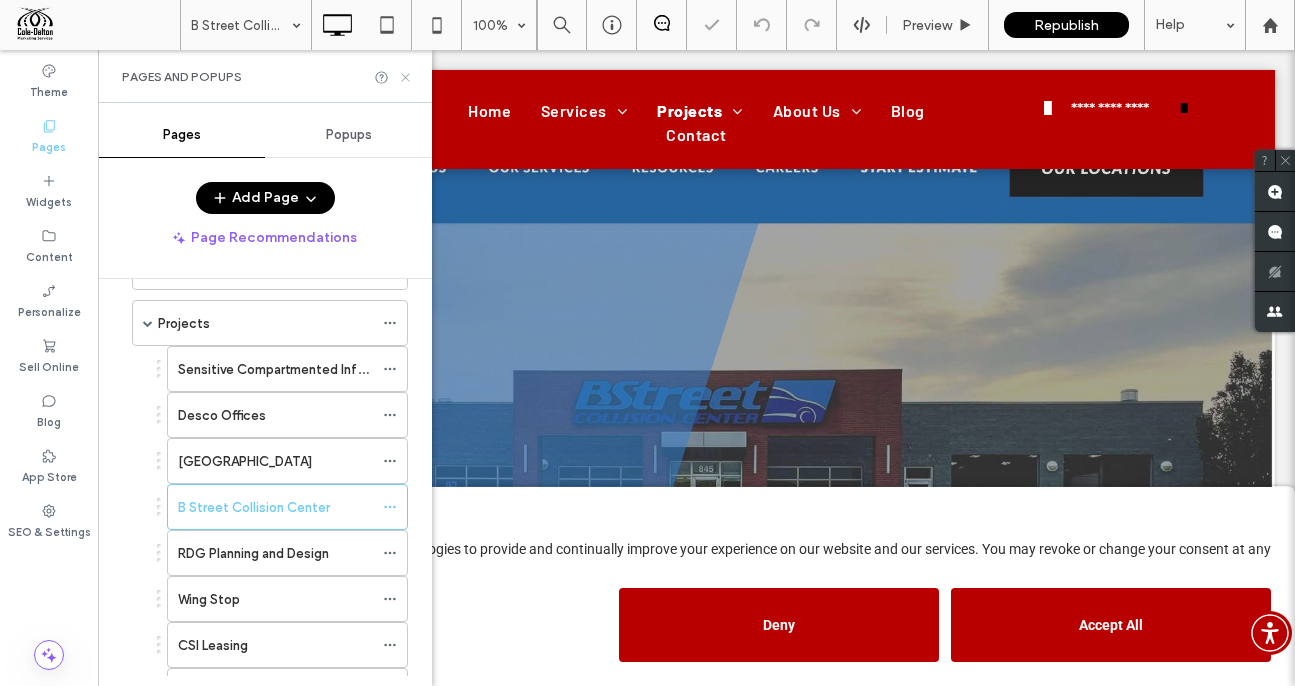 click 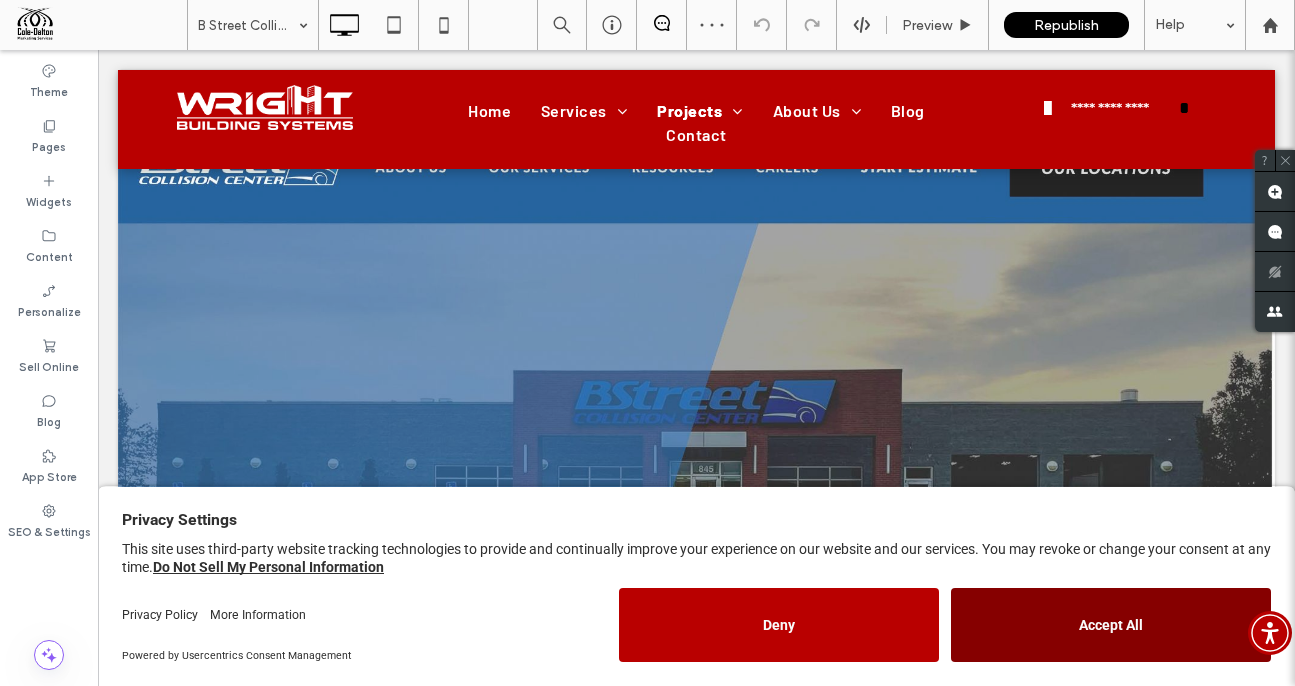 click on "Accept All" at bounding box center (1111, 625) 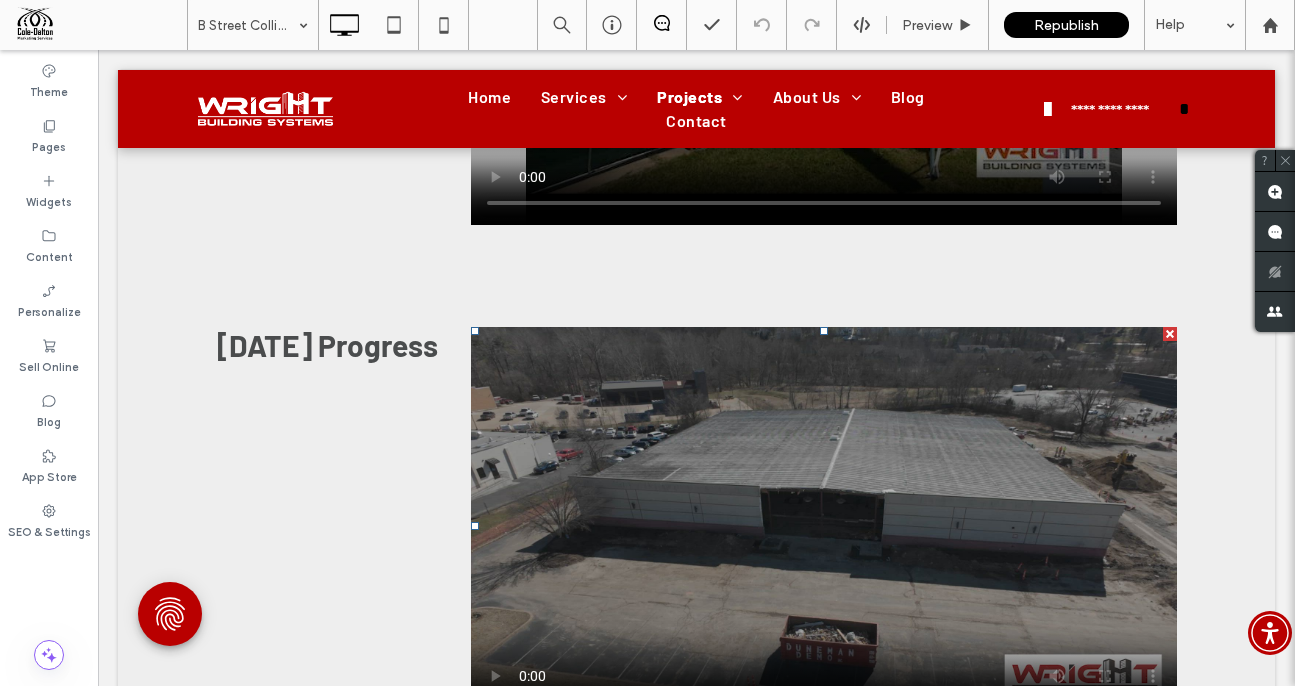 scroll, scrollTop: 1369, scrollLeft: 0, axis: vertical 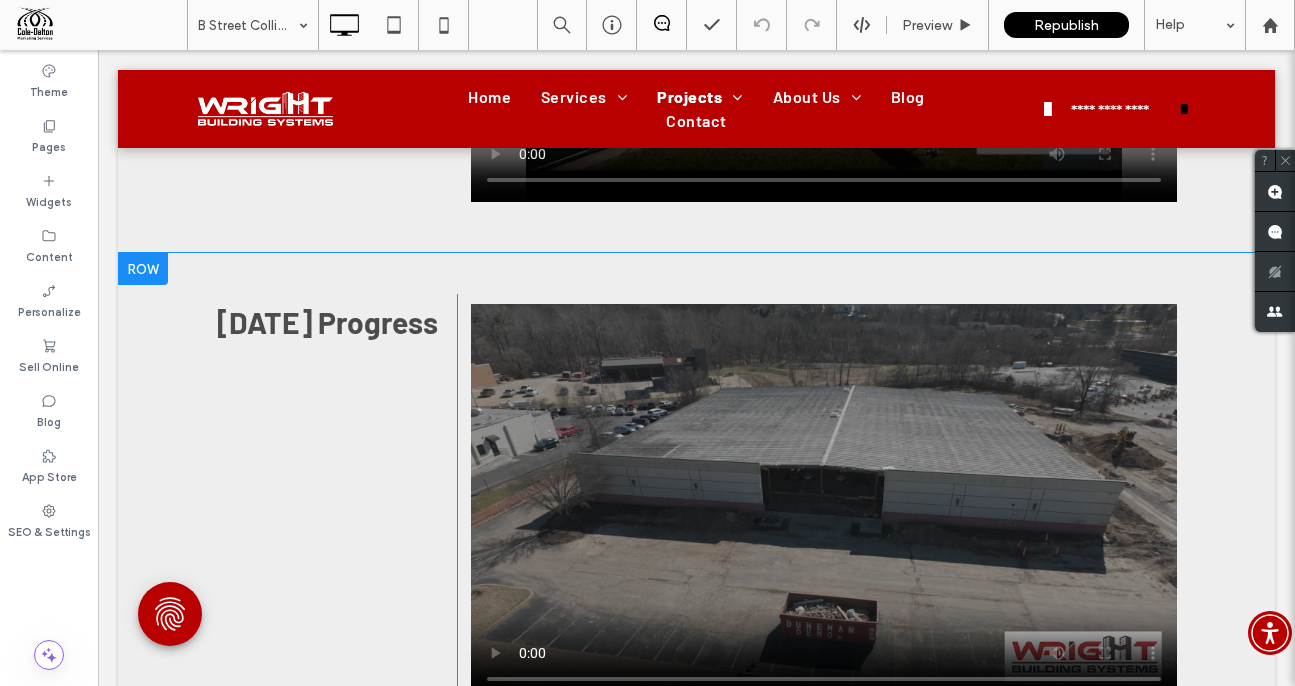 click at bounding box center [143, 269] 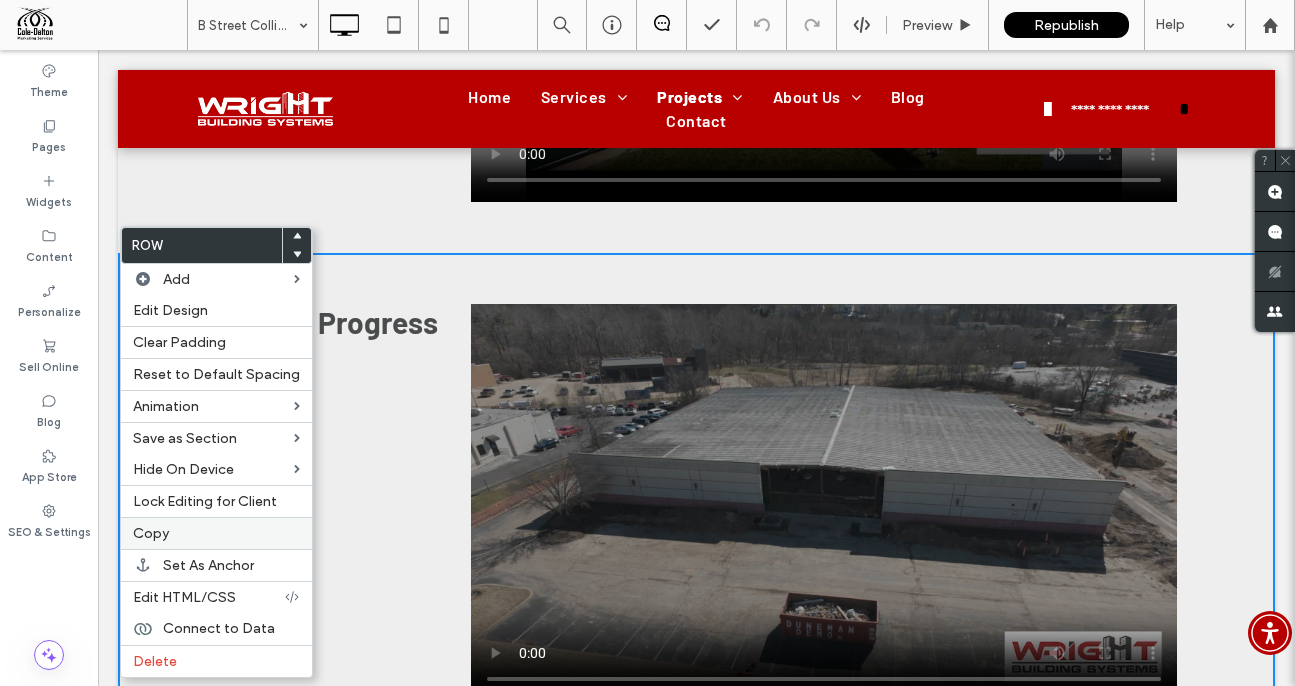click on "Copy" at bounding box center [216, 533] 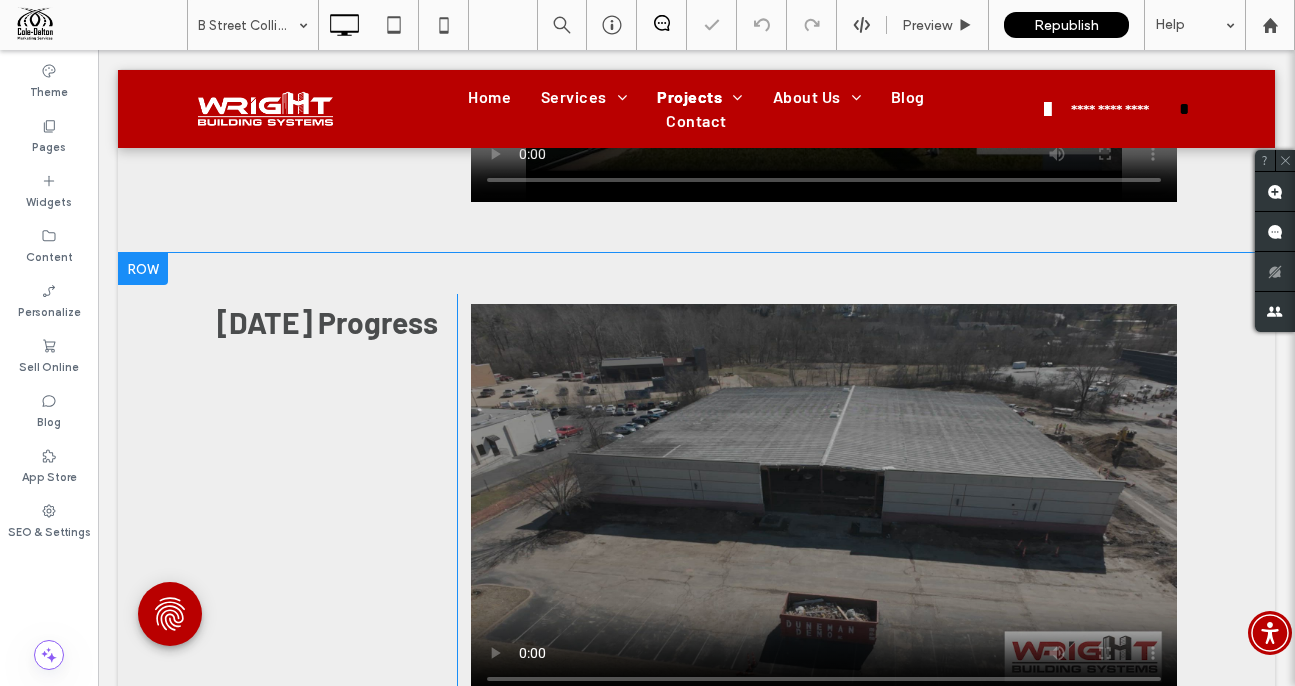 click at bounding box center [143, 269] 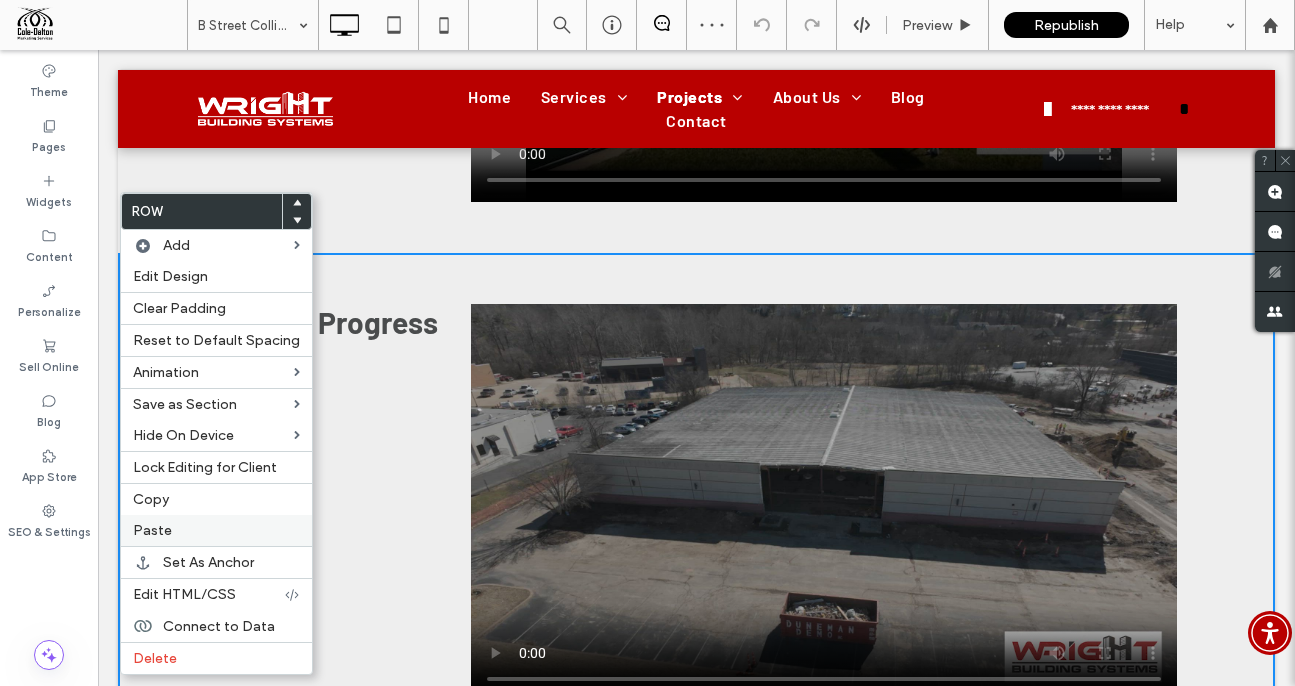 click on "Paste" at bounding box center [216, 530] 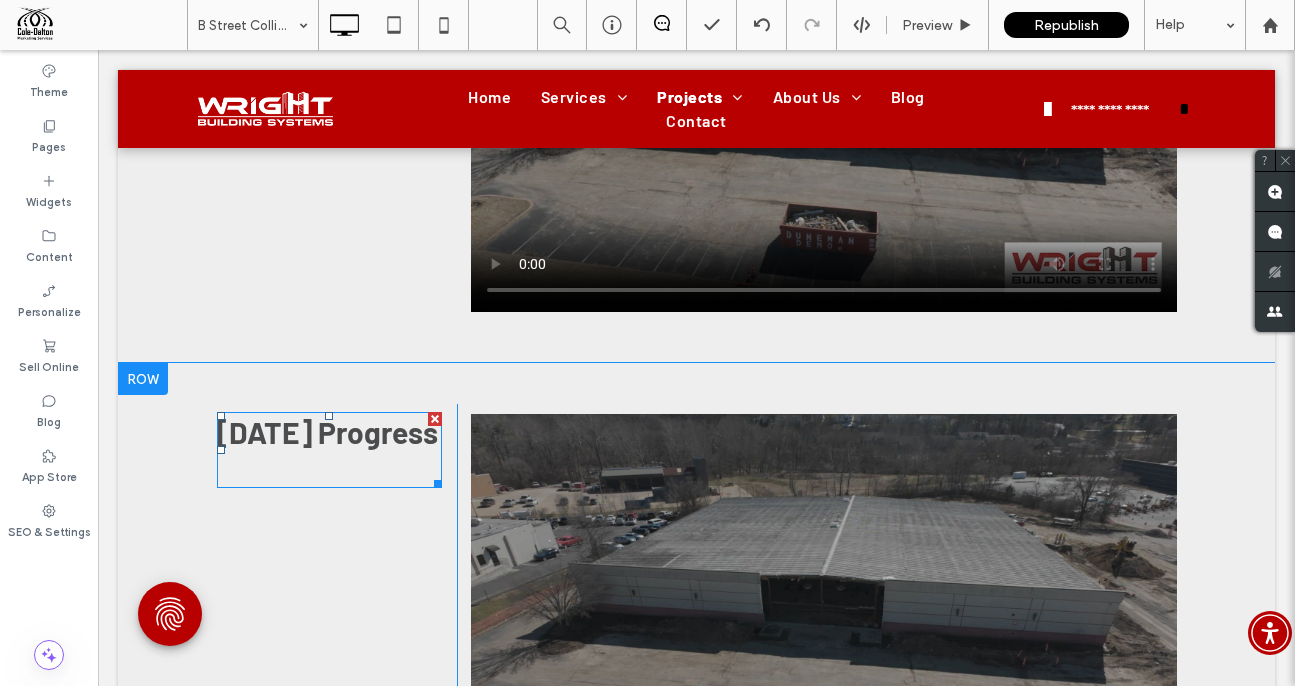 scroll, scrollTop: 1762, scrollLeft: 0, axis: vertical 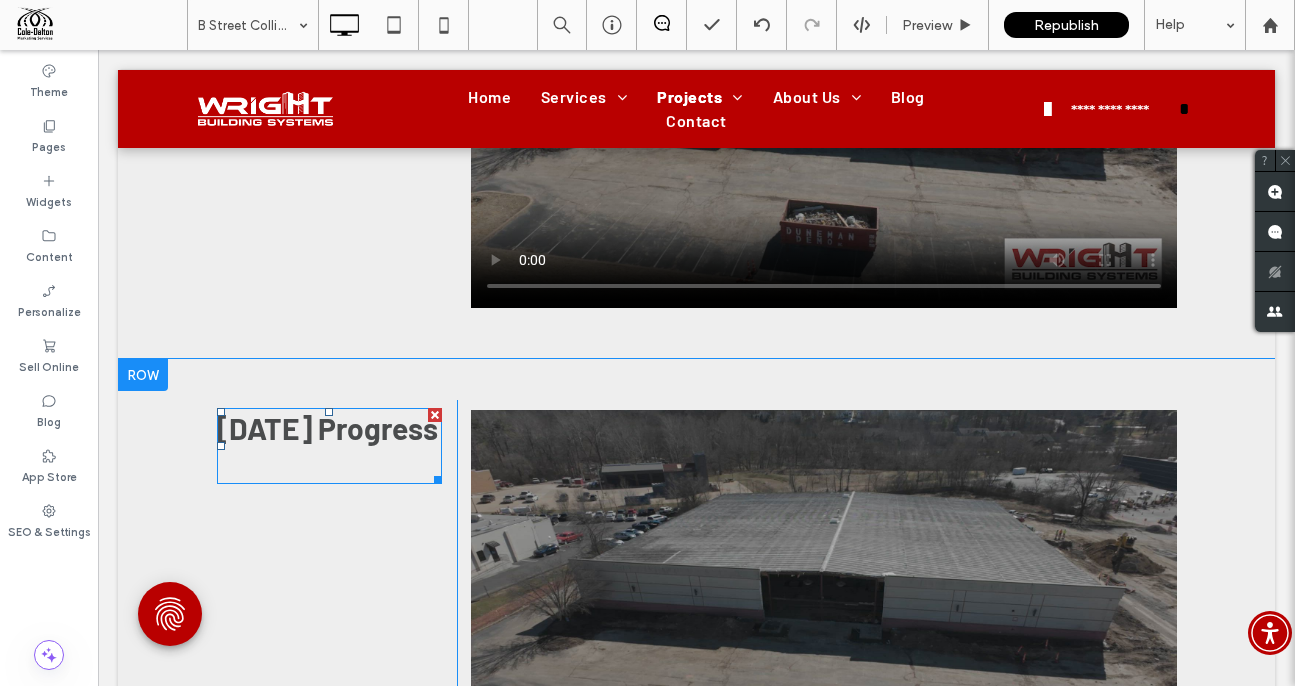 click on "[DATE] Progress" at bounding box center [327, 428] 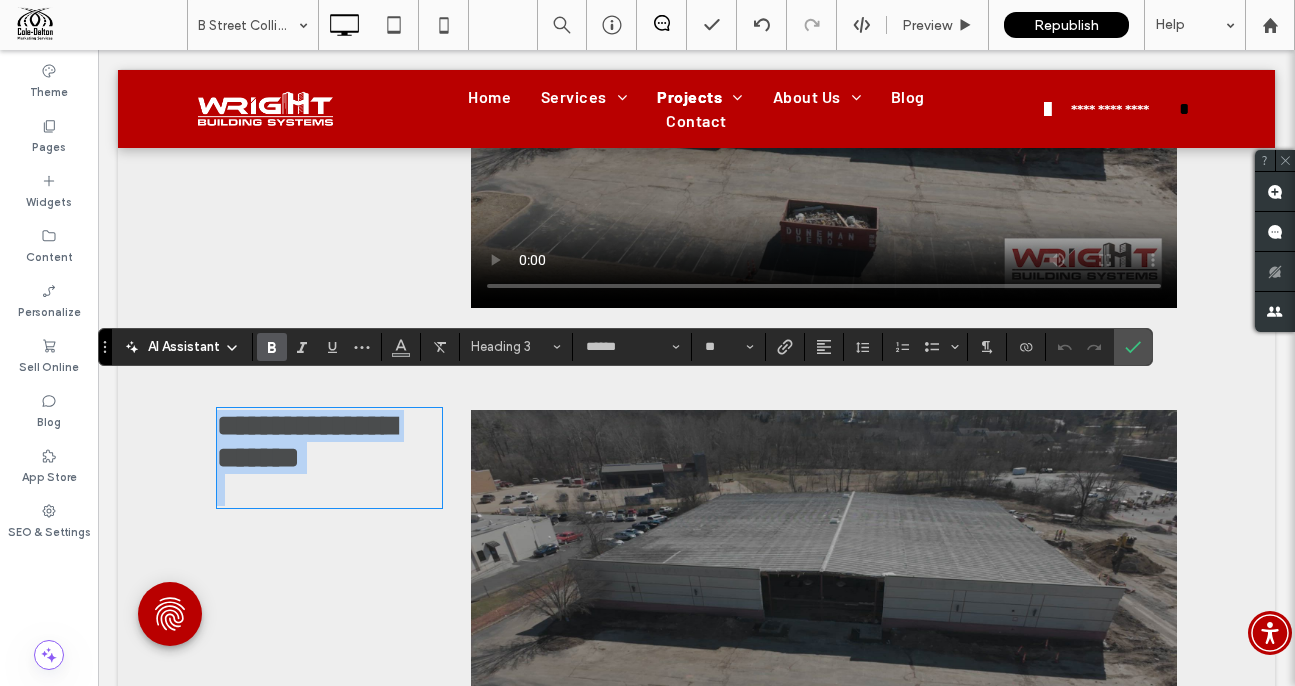 click on "**********" at bounding box center [306, 441] 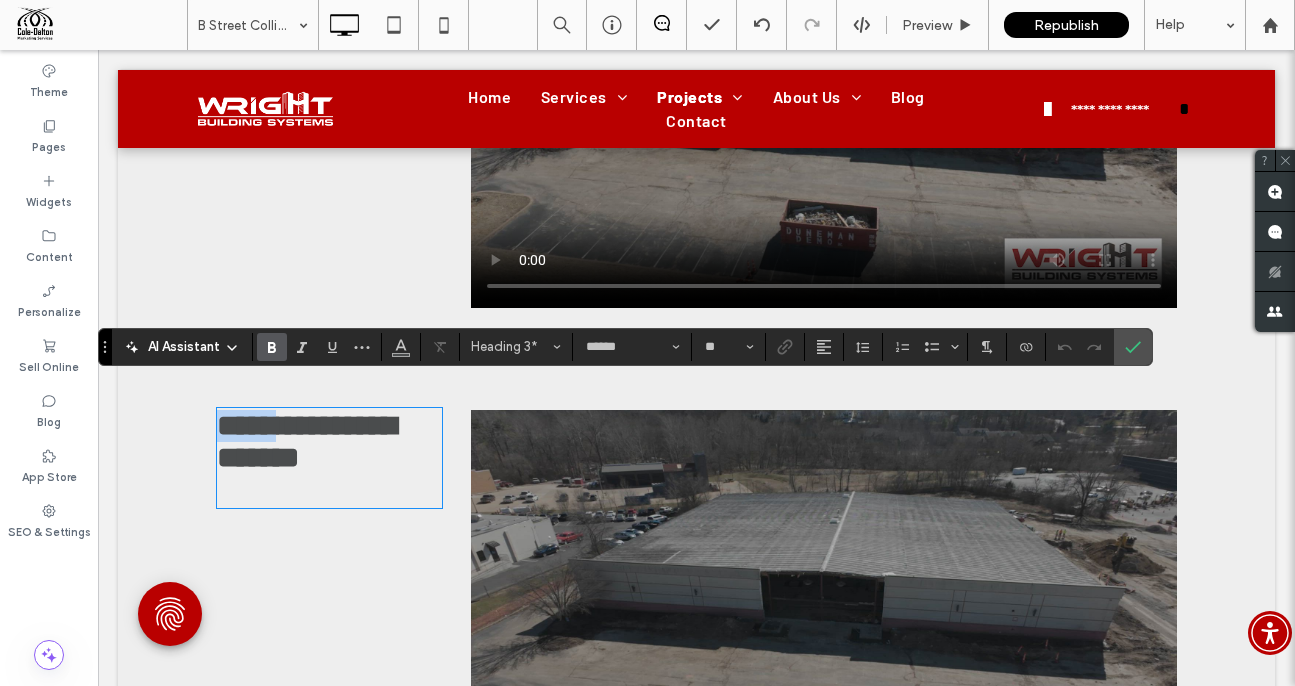 click on "**********" at bounding box center [306, 441] 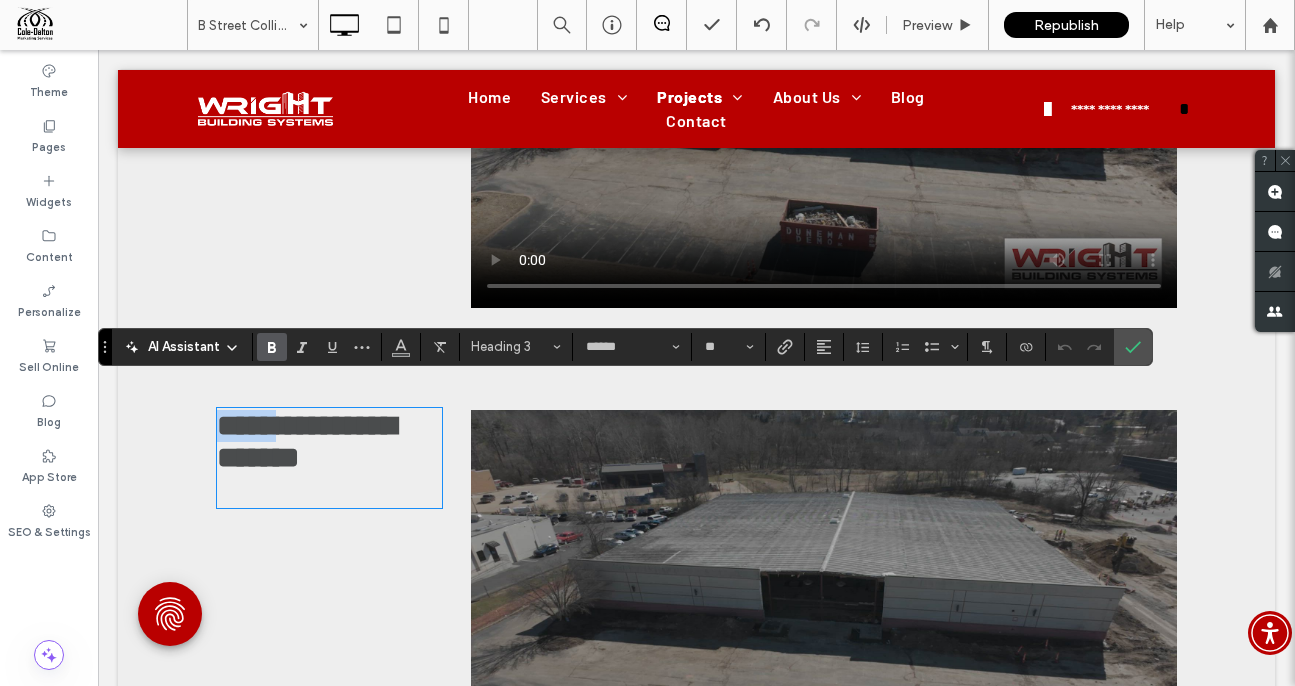 type 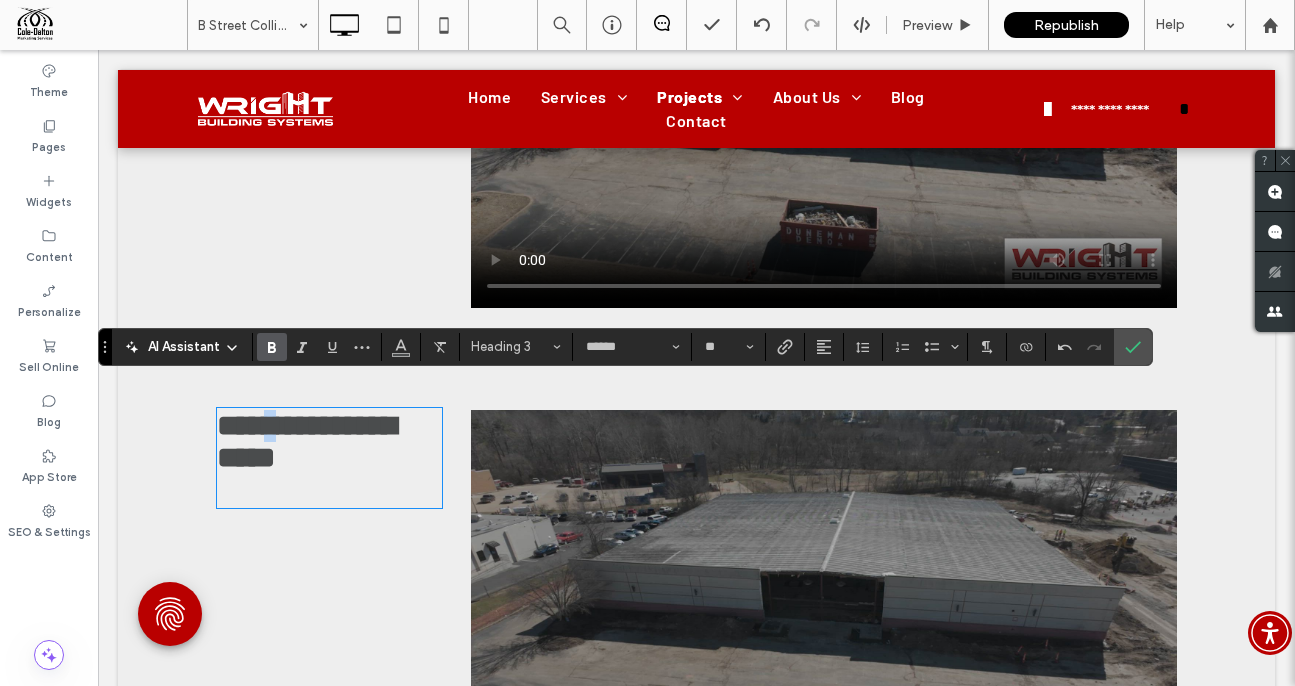 drag, startPoint x: 268, startPoint y: 403, endPoint x: 279, endPoint y: 401, distance: 11.18034 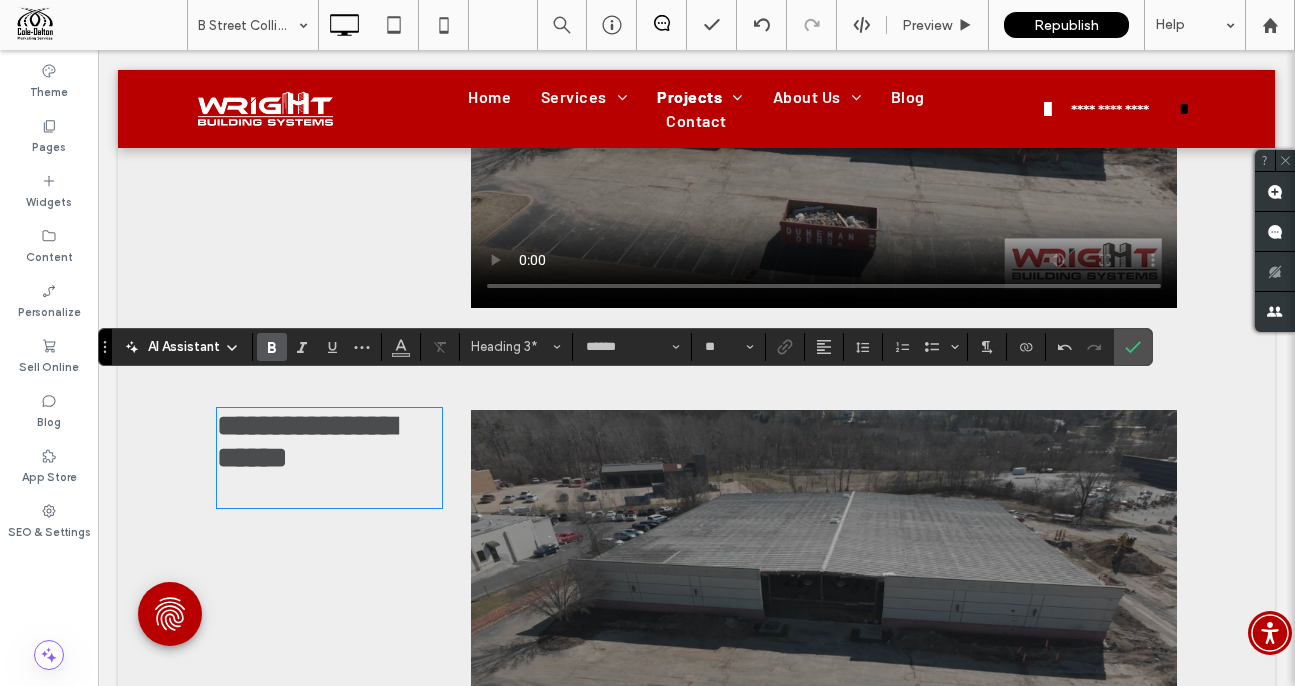 click at bounding box center (824, 608) 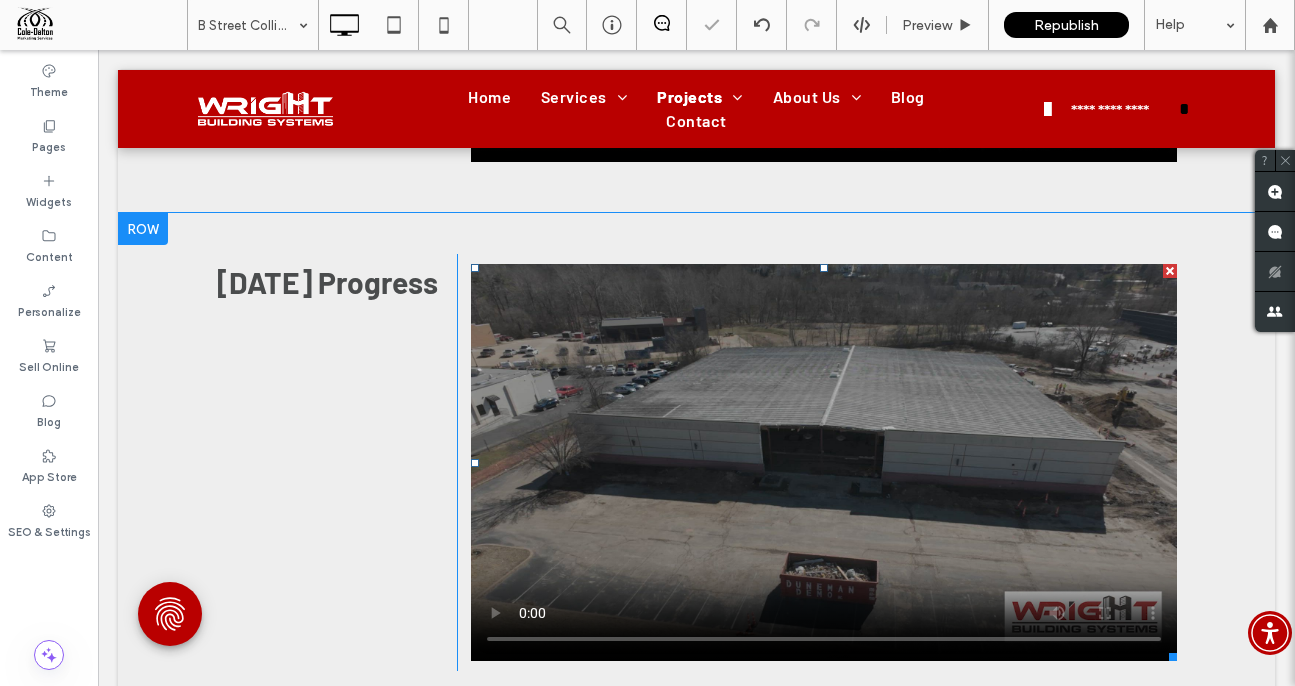 scroll, scrollTop: 1974, scrollLeft: 0, axis: vertical 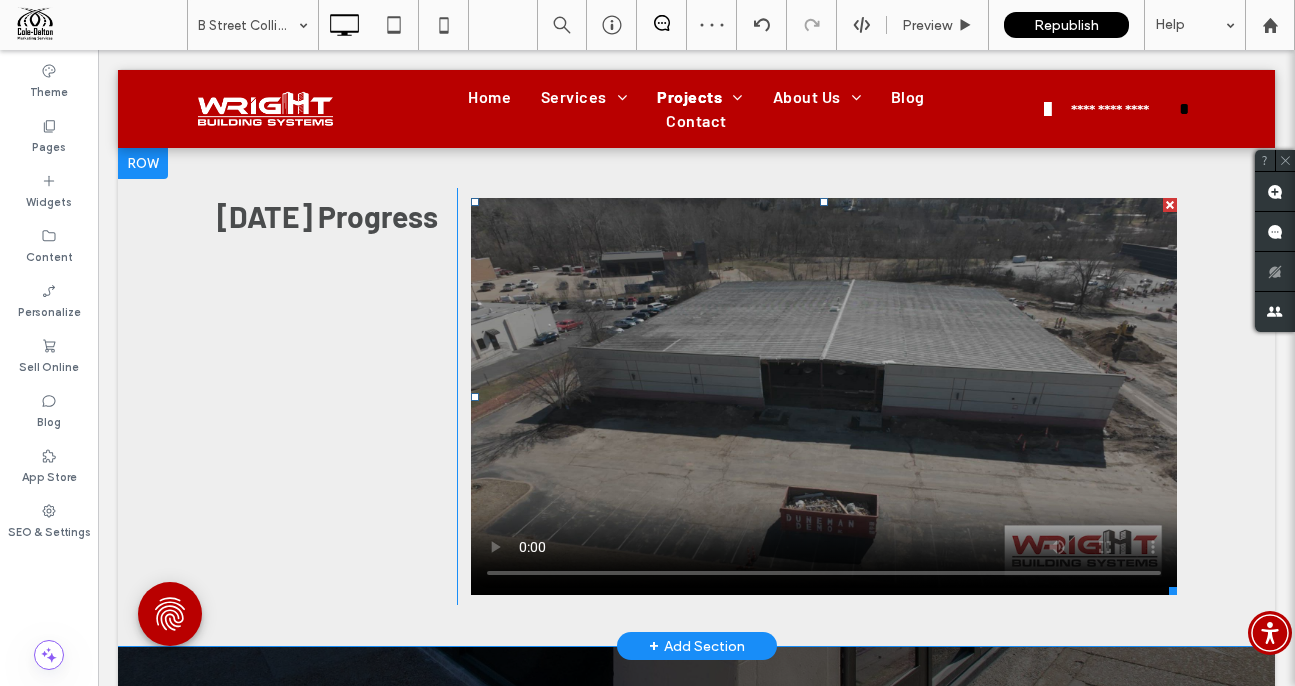 click at bounding box center (824, 396) 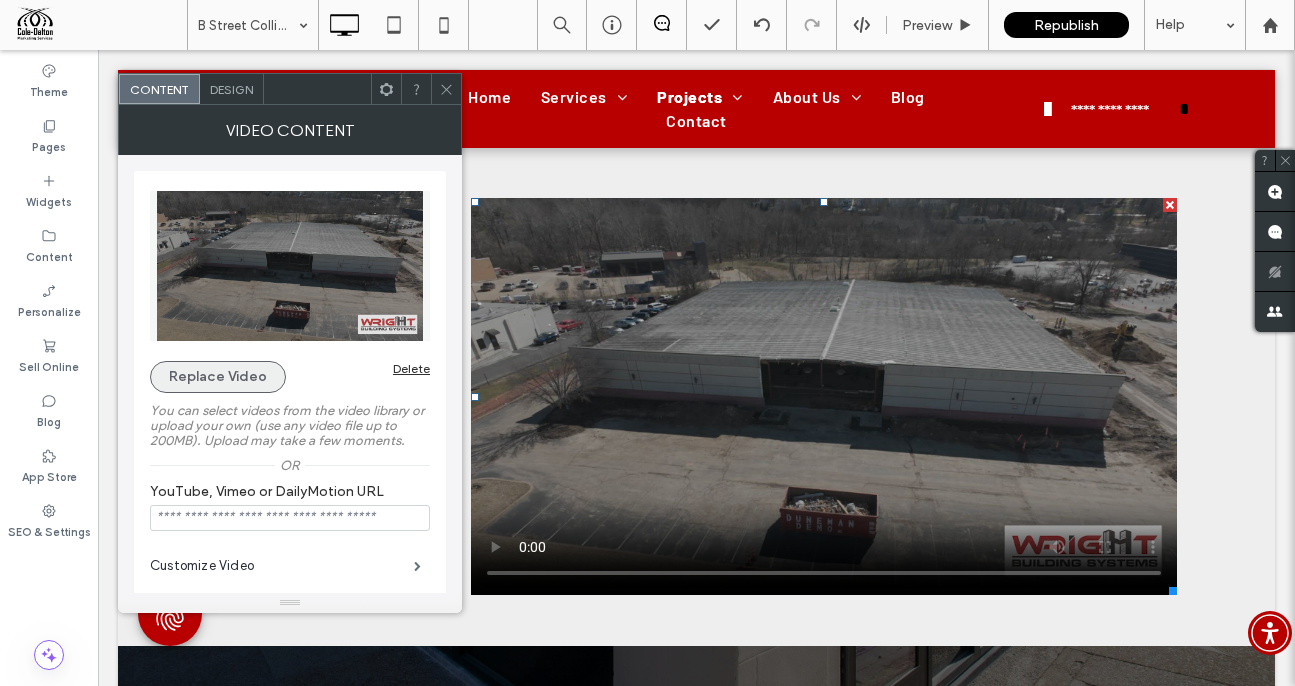 click on "Replace Video" at bounding box center [218, 377] 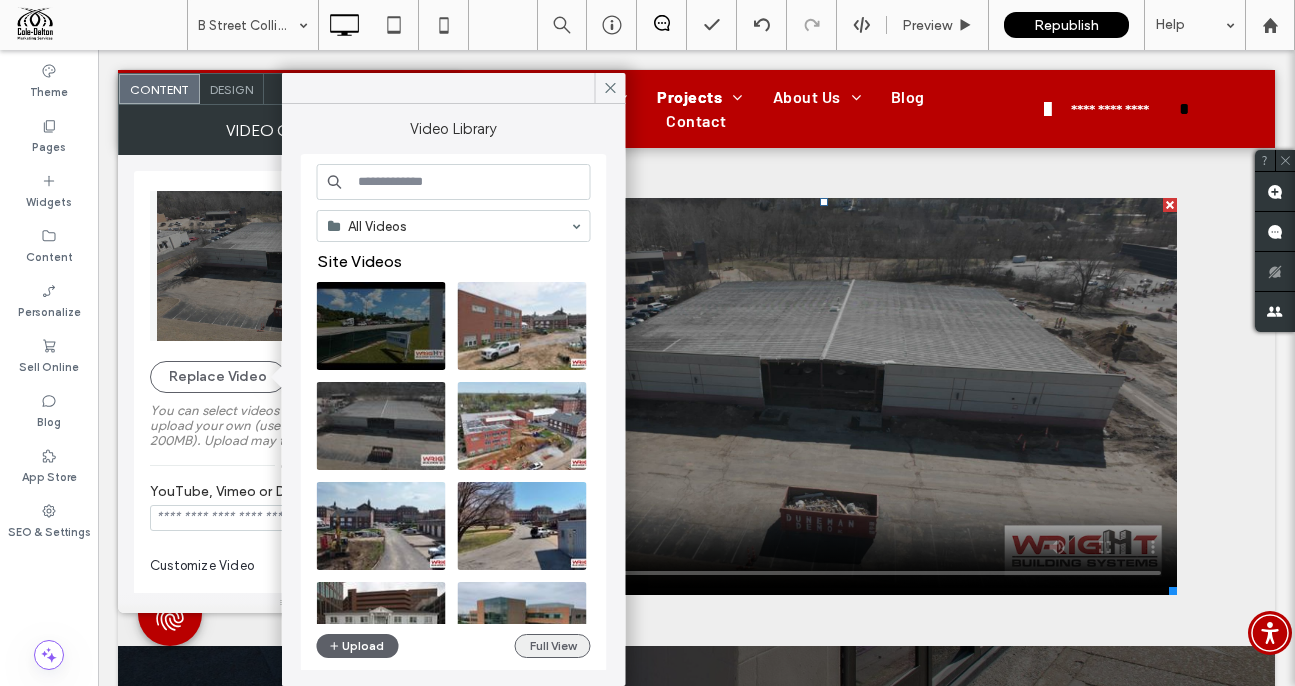 click on "Full View" at bounding box center [553, 646] 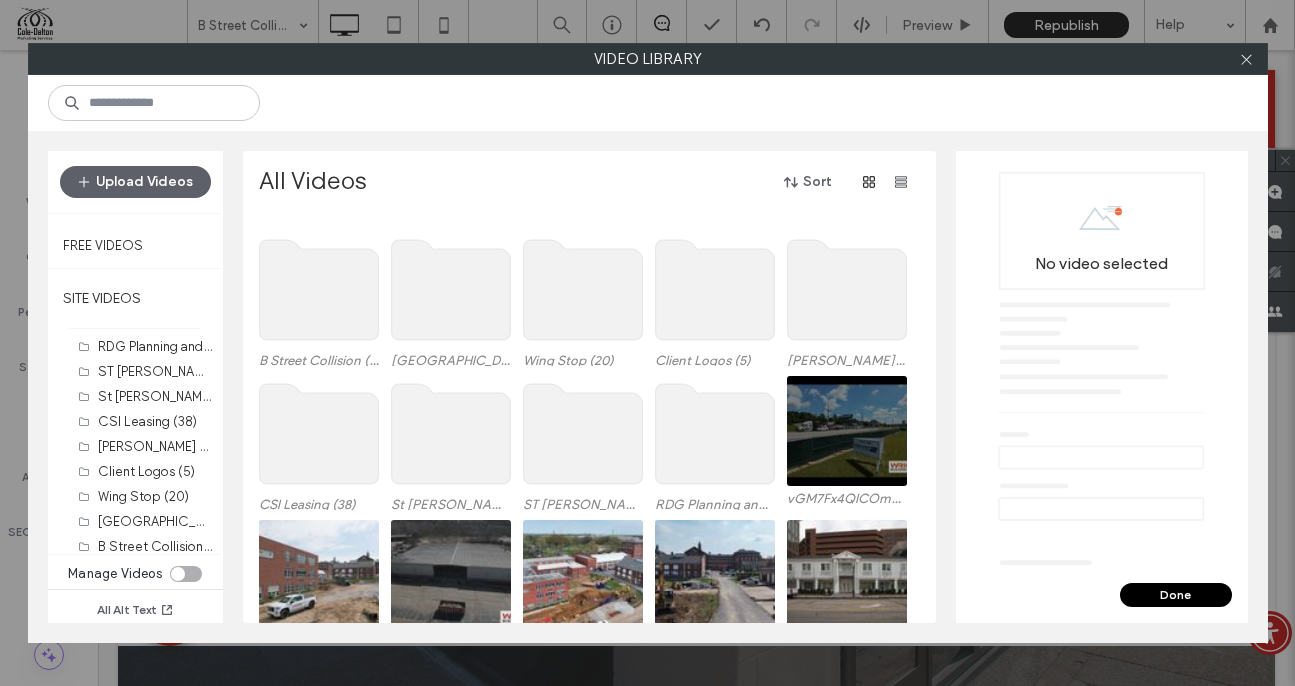 scroll, scrollTop: 25, scrollLeft: 0, axis: vertical 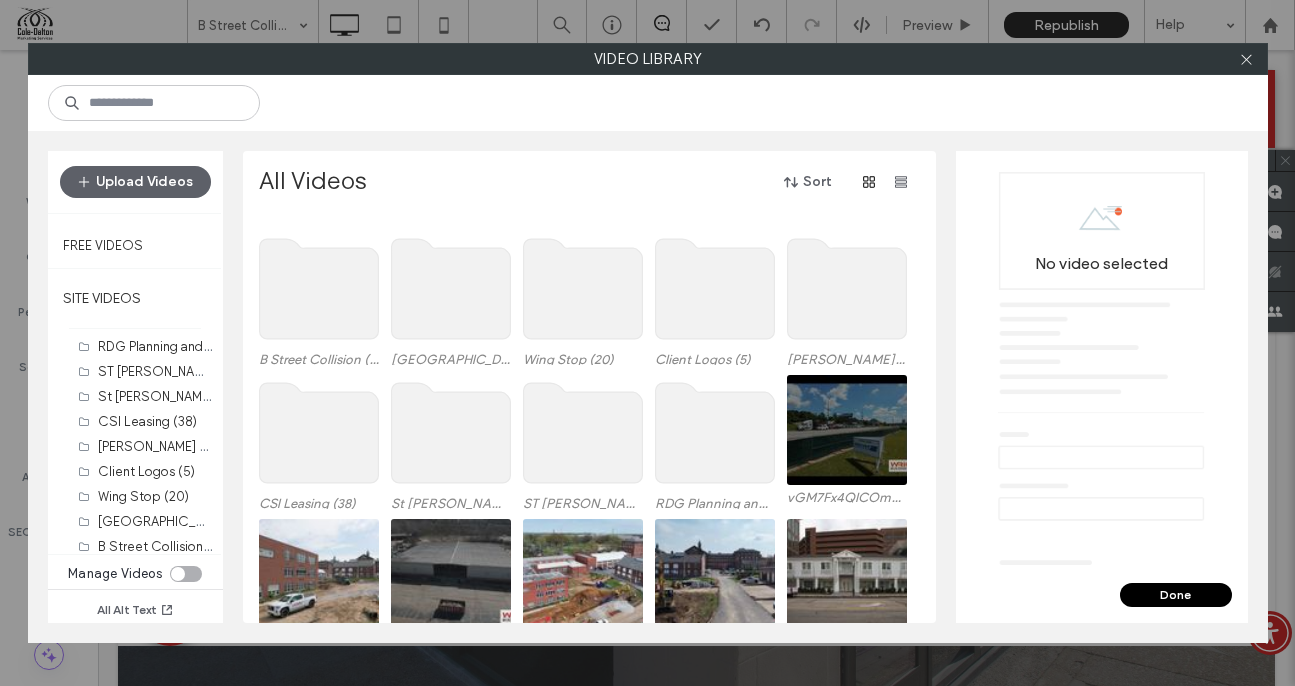 click 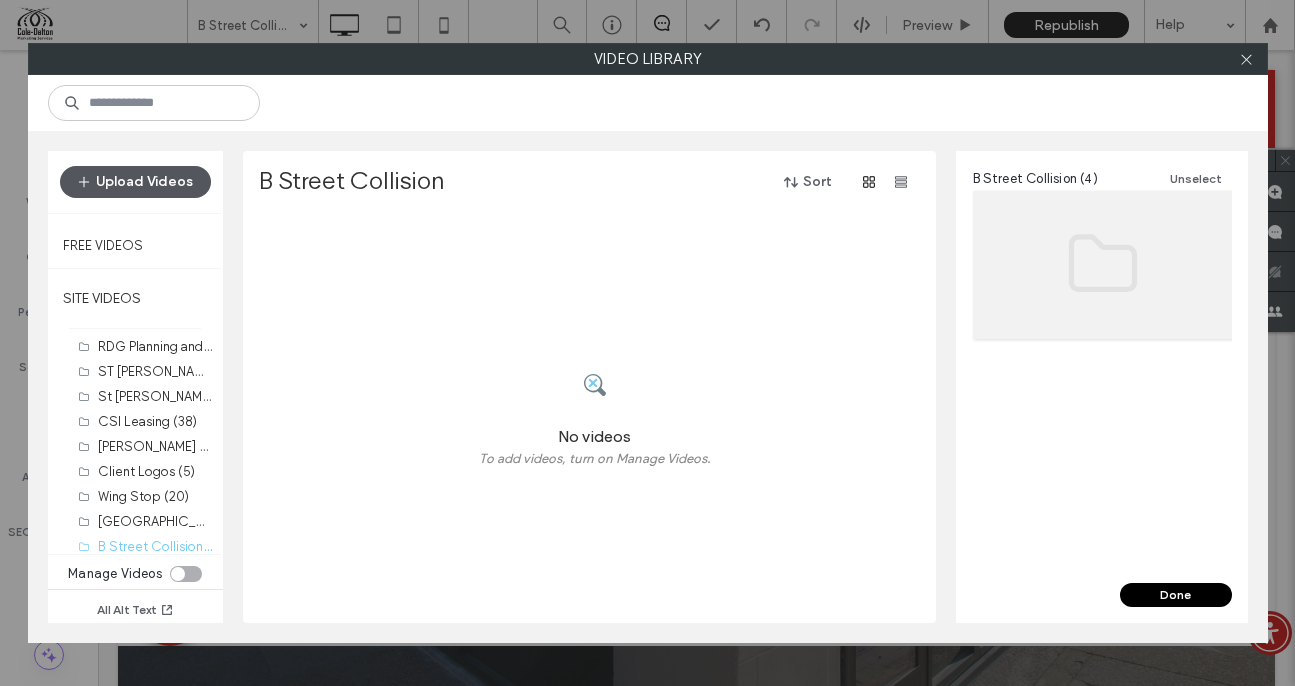 click on "Upload Videos" at bounding box center [135, 182] 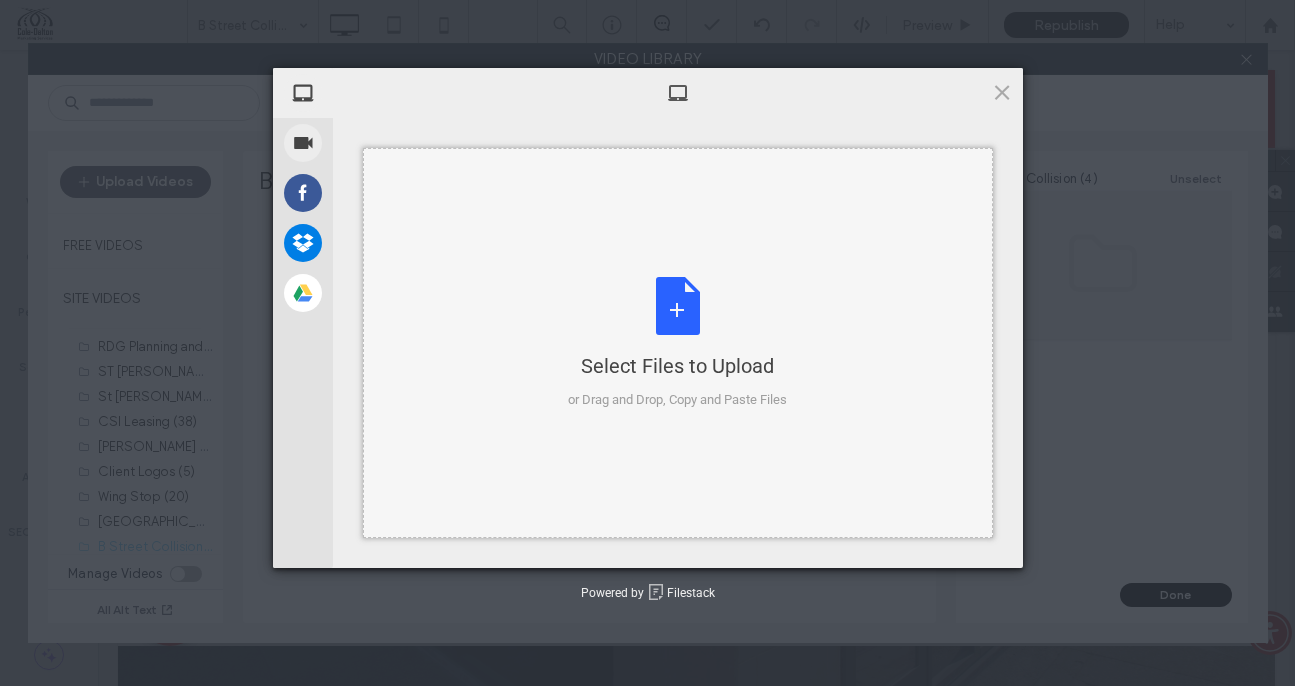 click on "Select Files to Upload
or Drag and Drop, Copy and Paste Files" at bounding box center (677, 343) 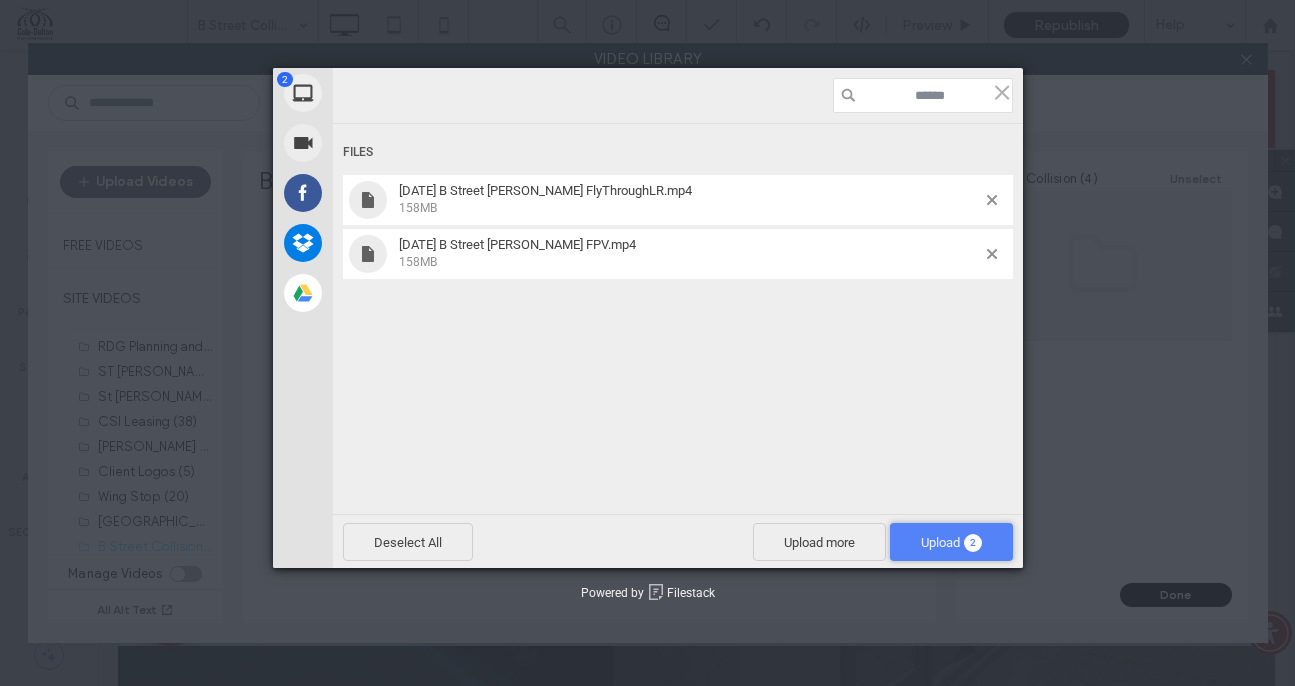 click on "Upload
2" at bounding box center (951, 542) 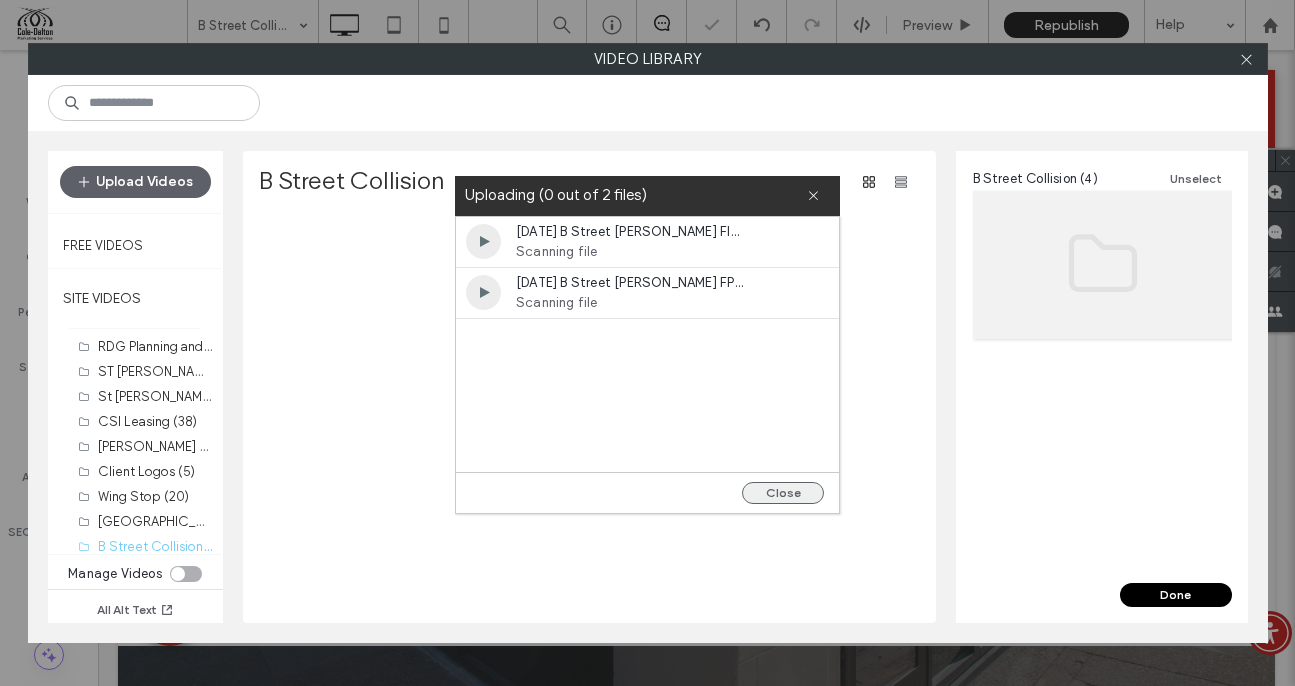 click on "Close" at bounding box center [783, 493] 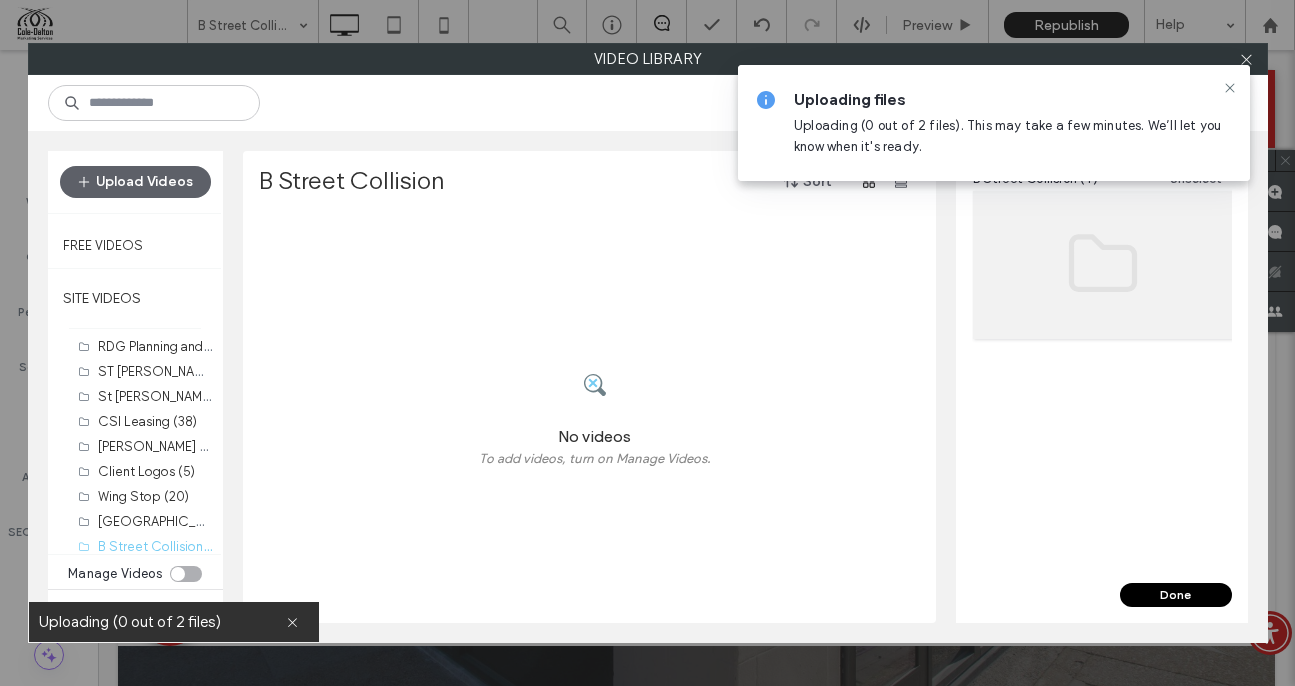 click on "Done" at bounding box center [1176, 595] 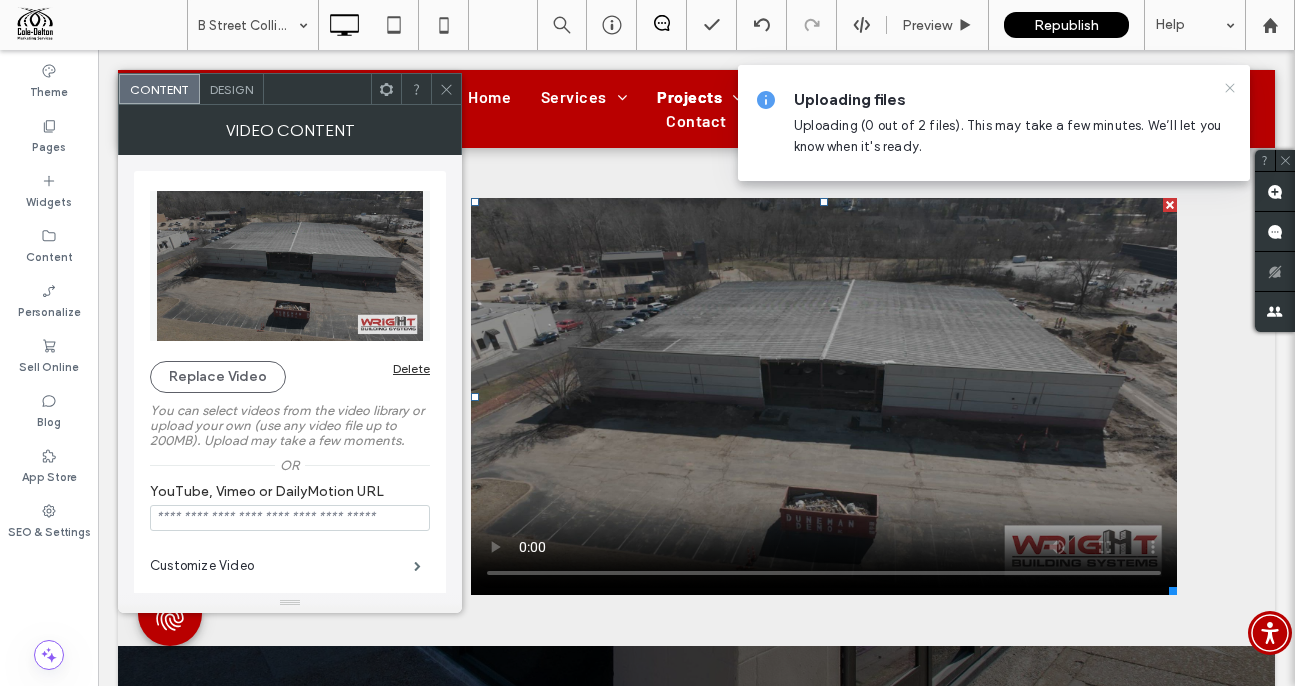 click 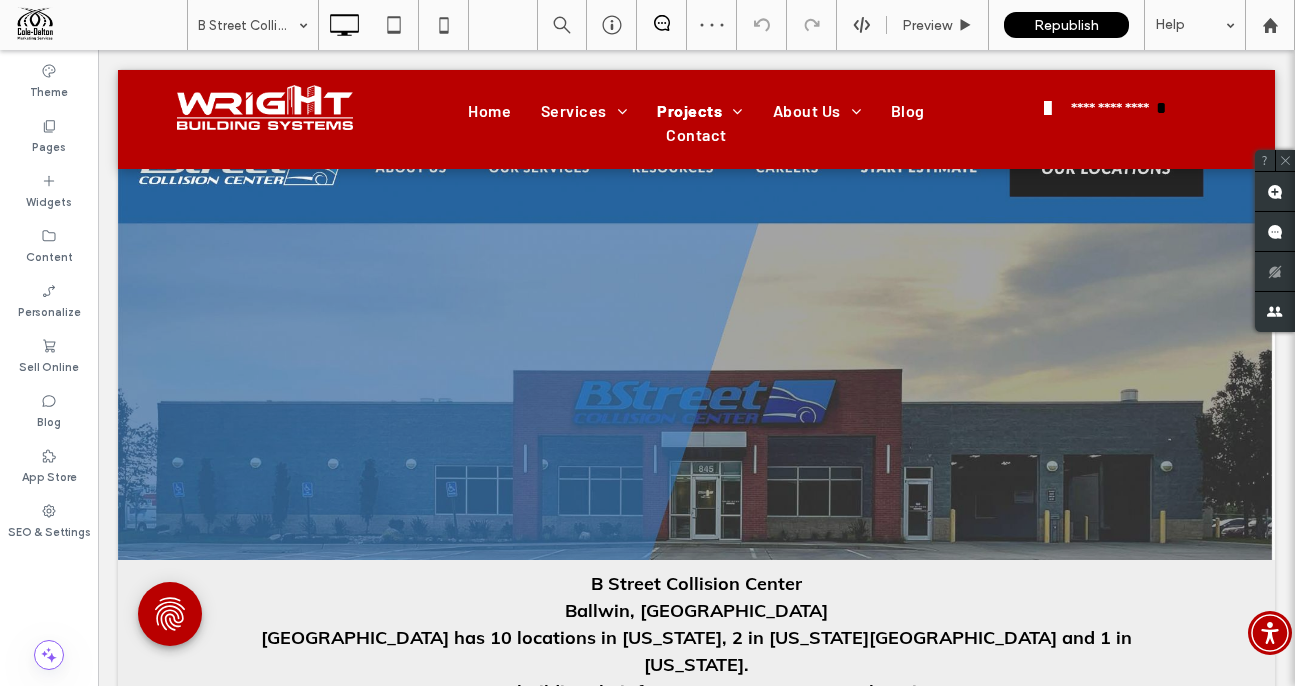 scroll, scrollTop: 0, scrollLeft: 0, axis: both 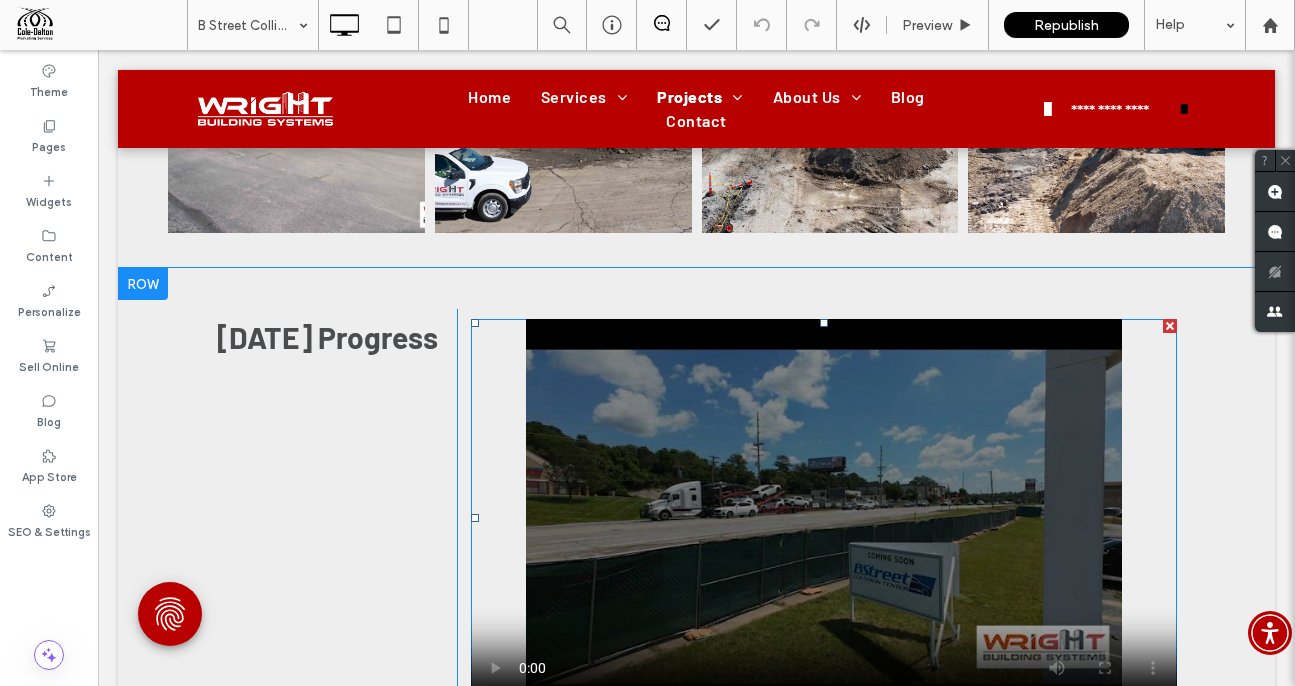 click at bounding box center (824, 517) 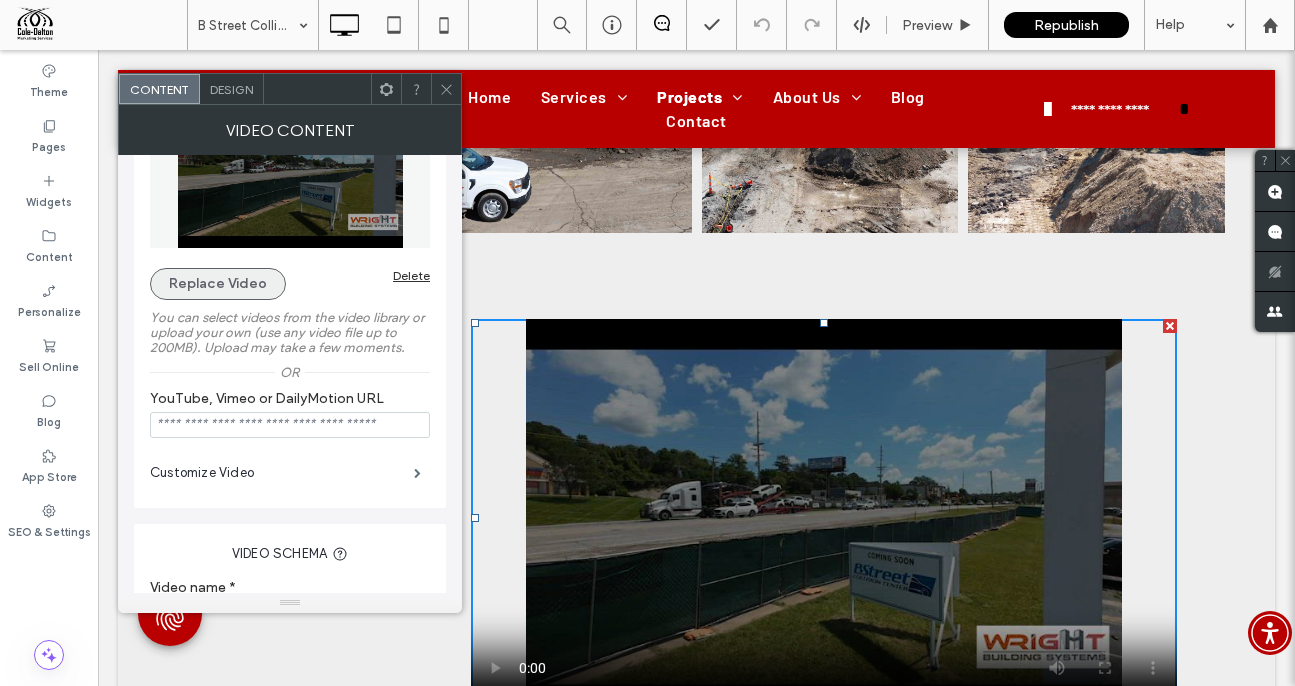 scroll, scrollTop: 0, scrollLeft: 0, axis: both 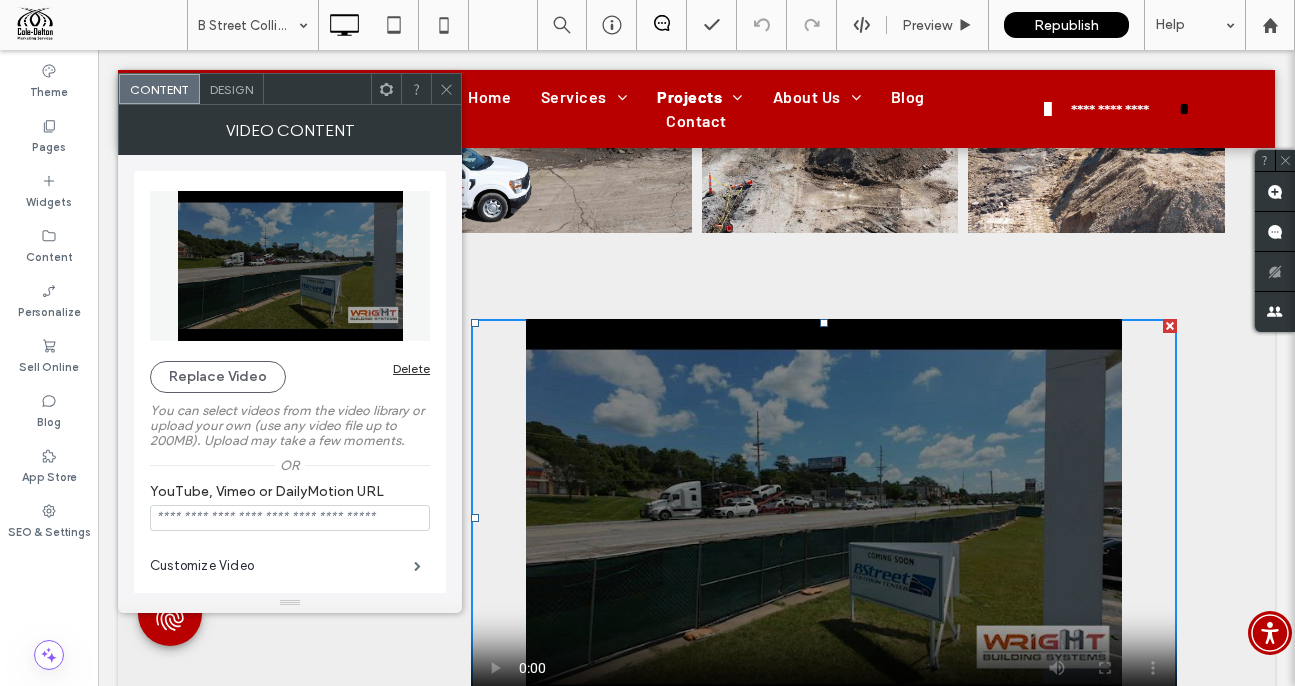 click 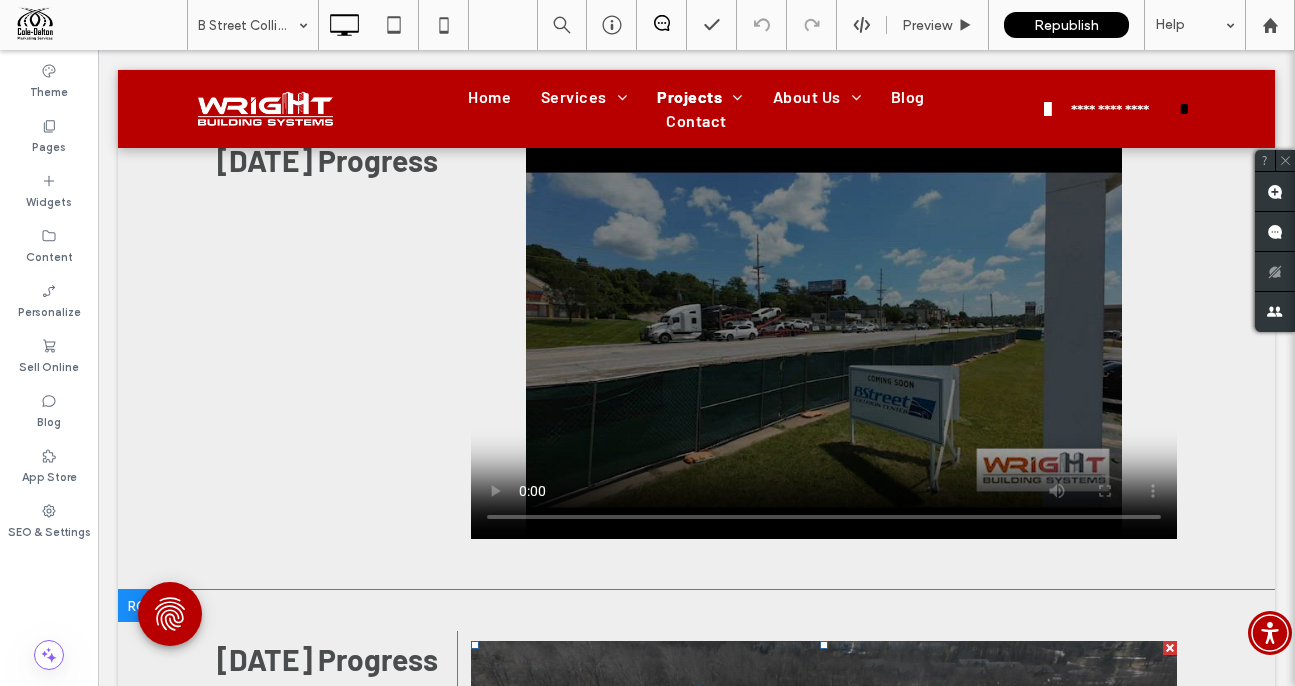 scroll, scrollTop: 1249, scrollLeft: 0, axis: vertical 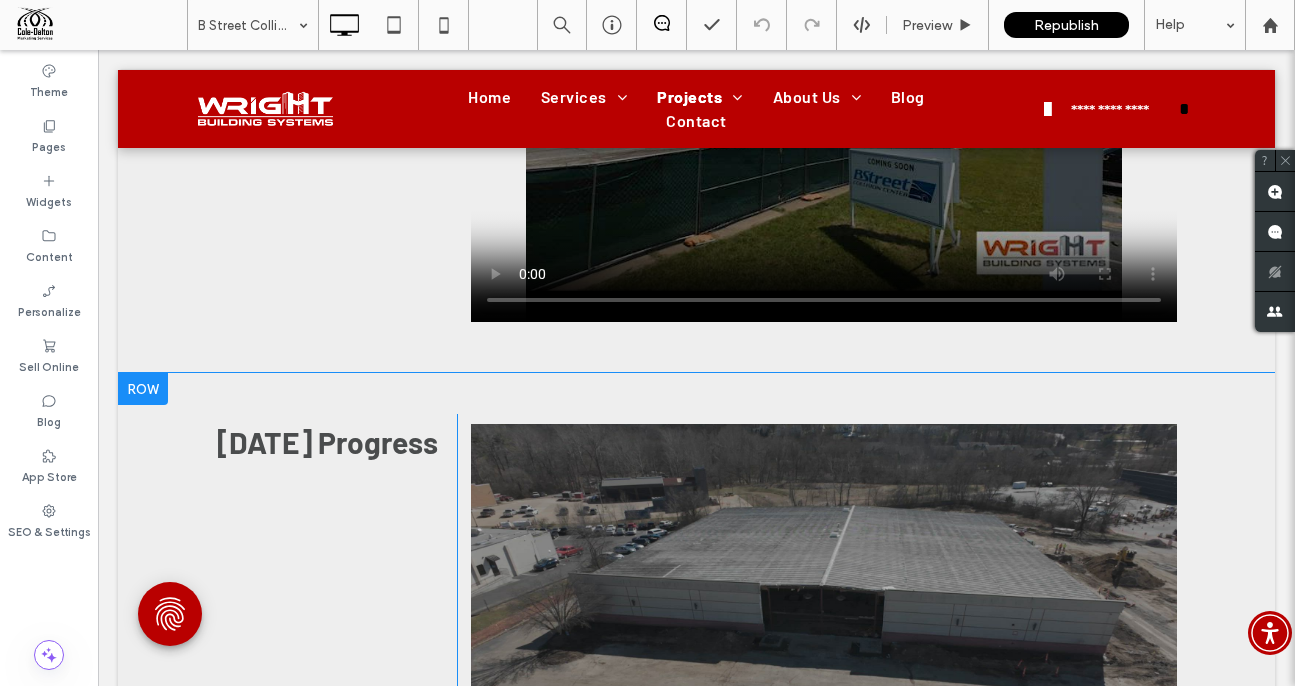 click at bounding box center [143, 389] 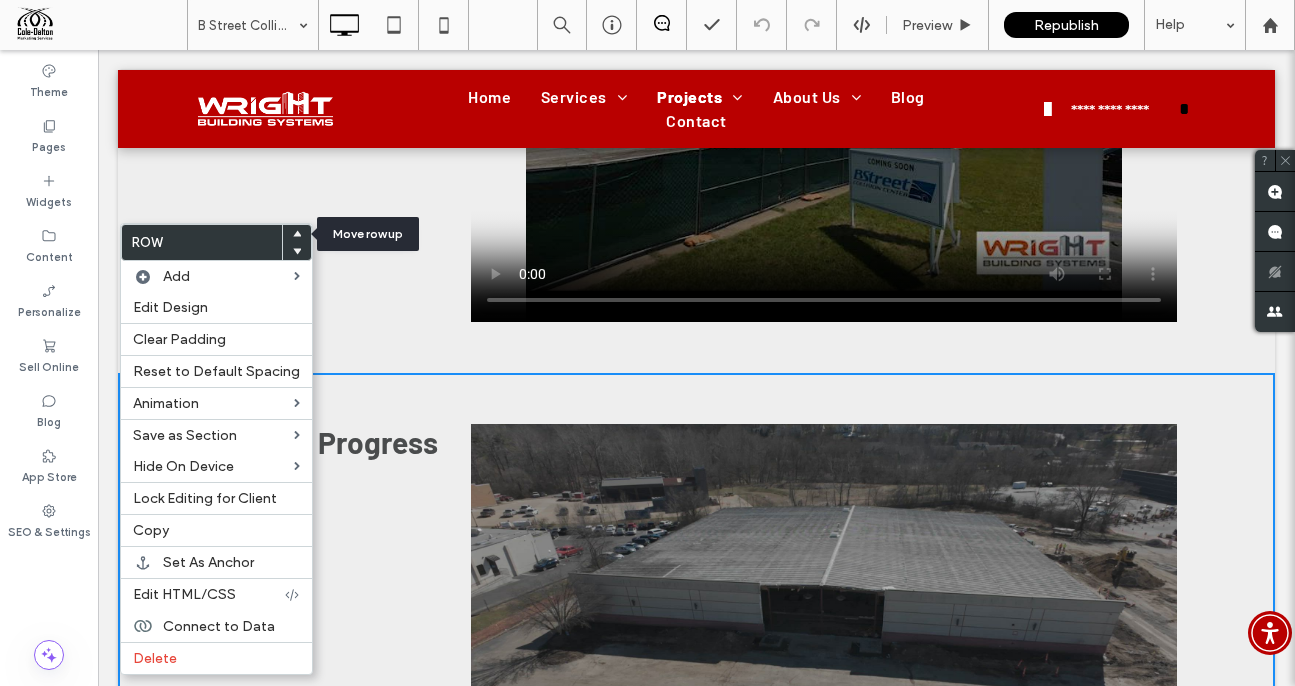 click at bounding box center (297, 234) 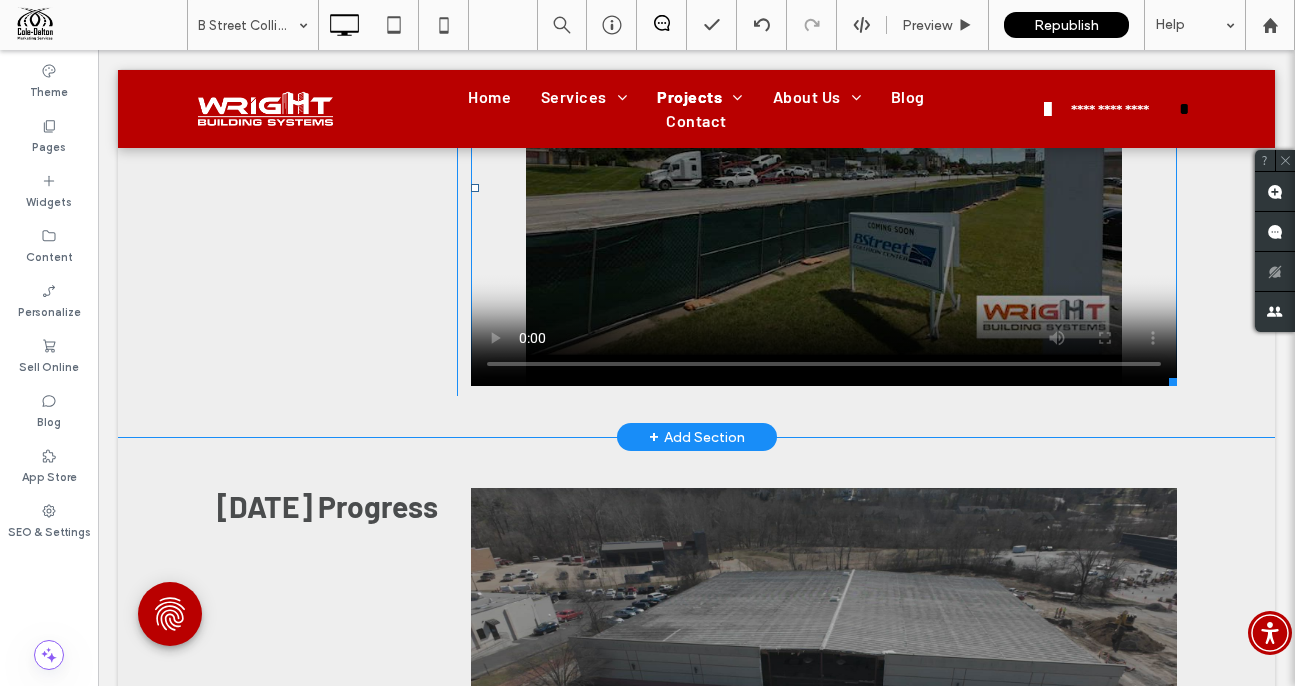 scroll, scrollTop: 1685, scrollLeft: 0, axis: vertical 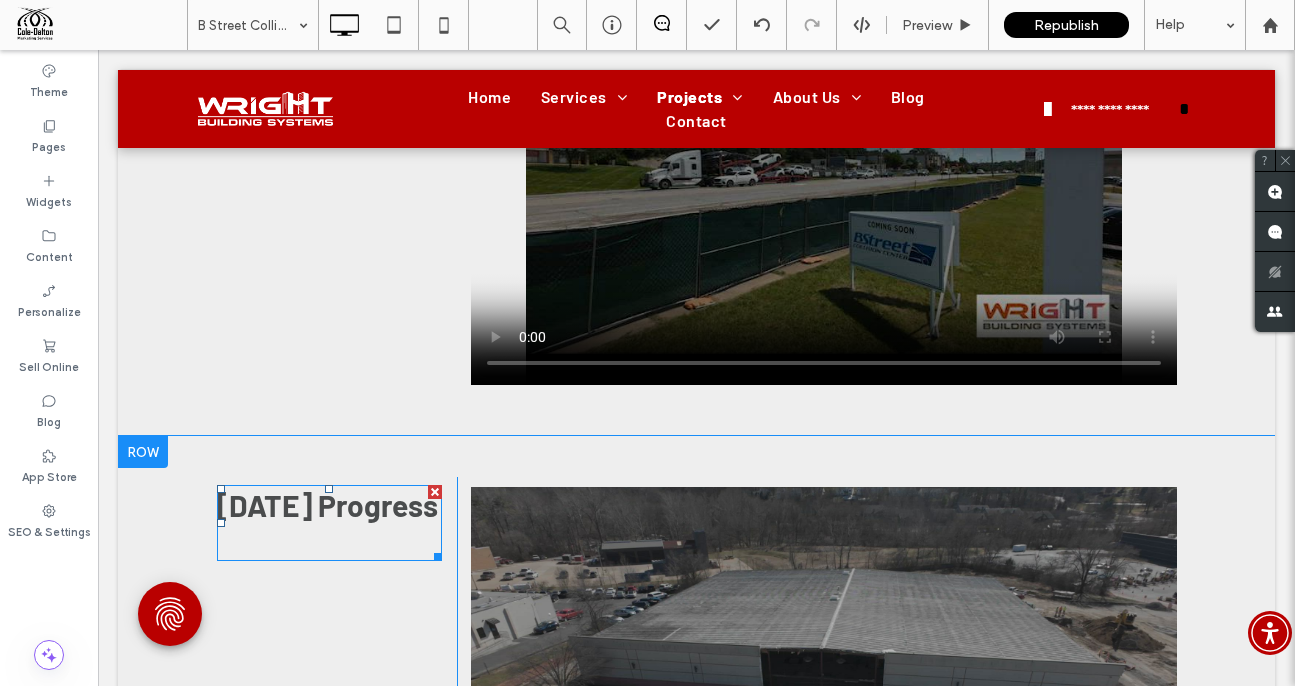 click on "[DATE] Progress" at bounding box center (327, 505) 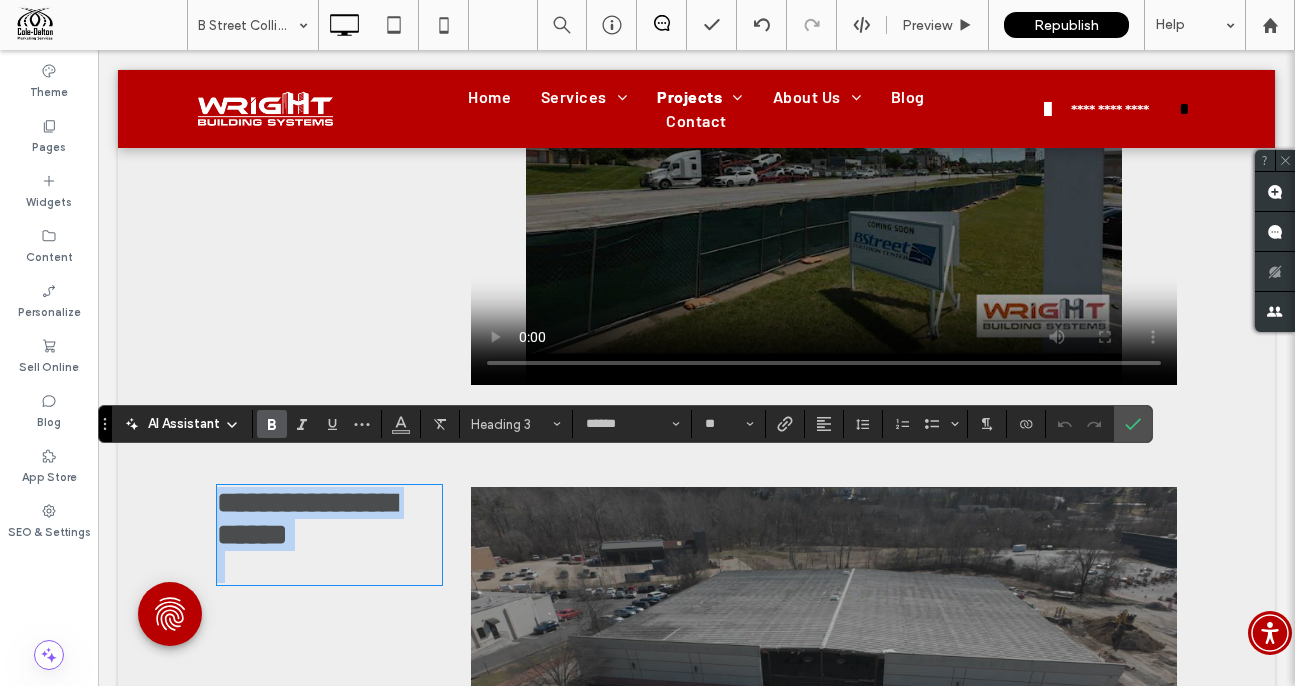 click on "**********" at bounding box center [306, 518] 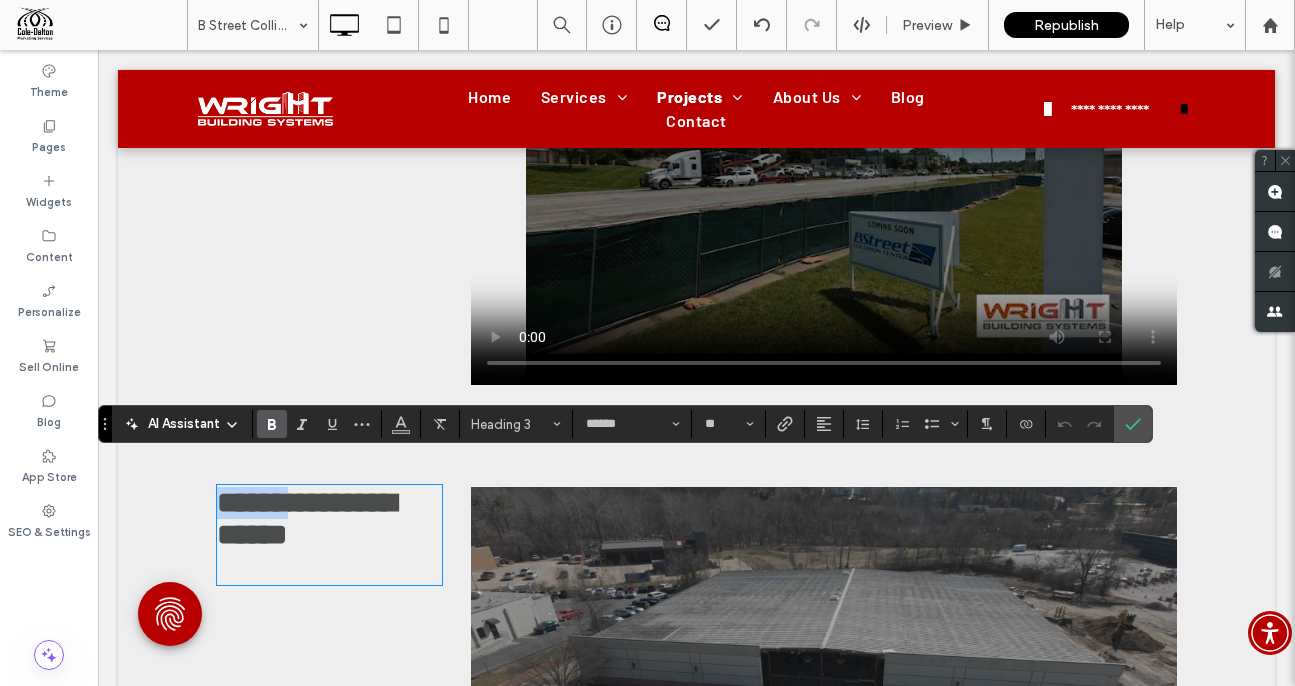 drag, startPoint x: 297, startPoint y: 477, endPoint x: 149, endPoint y: 470, distance: 148.16545 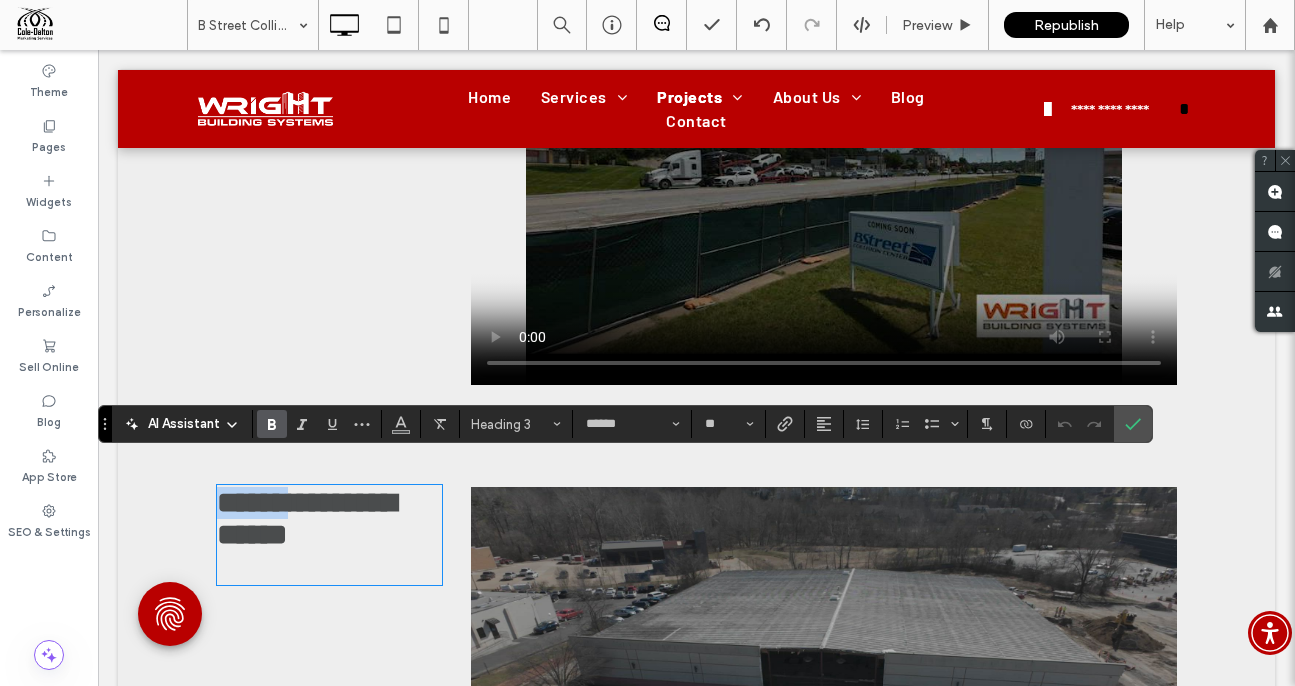 type 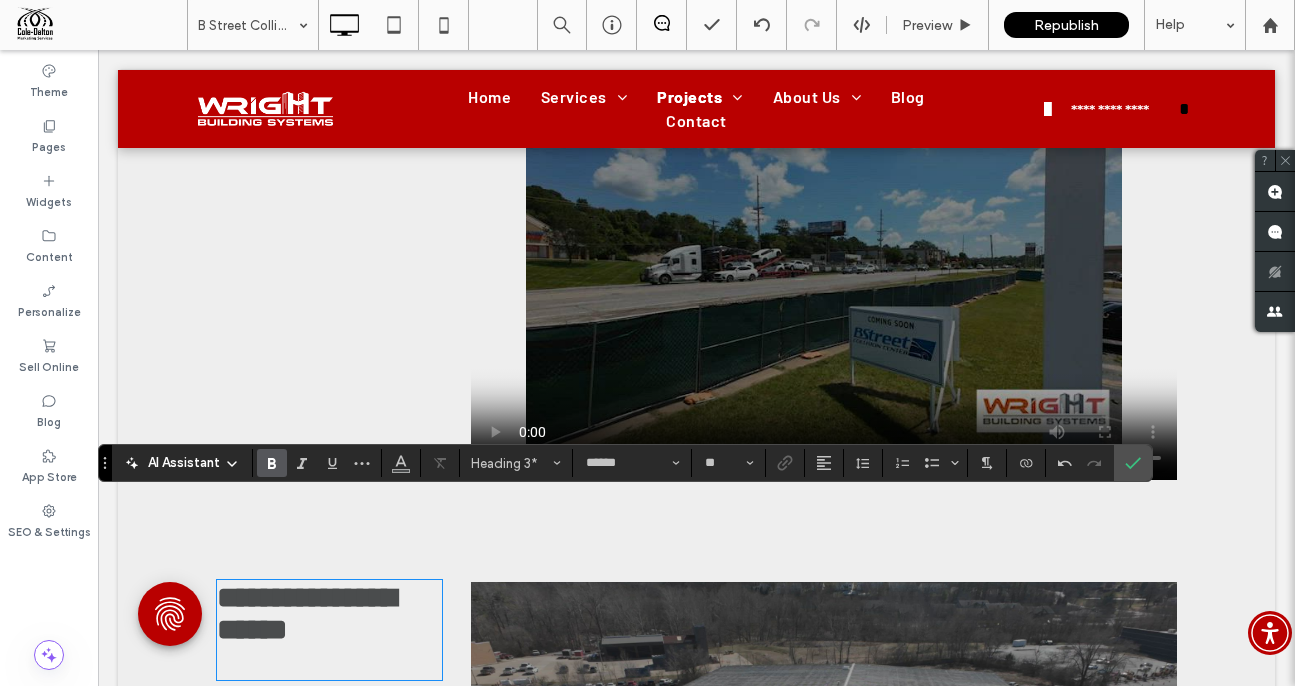 scroll, scrollTop: 1702, scrollLeft: 0, axis: vertical 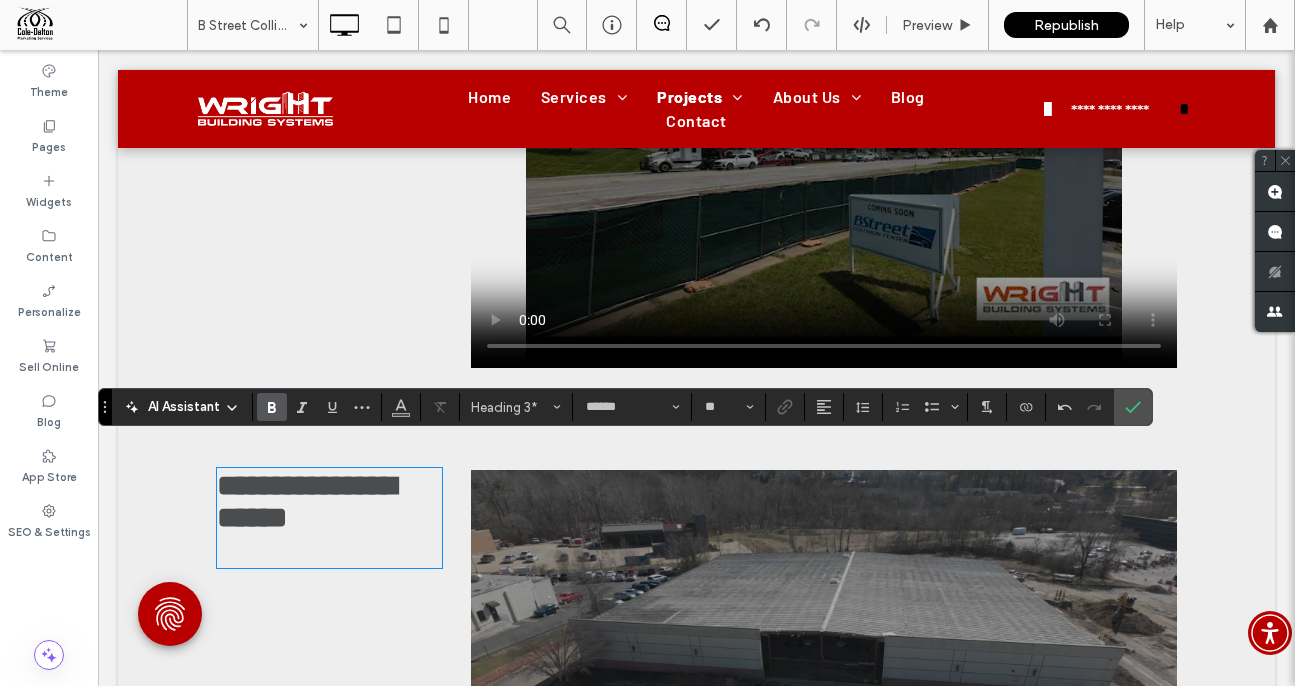 click at bounding box center (824, 668) 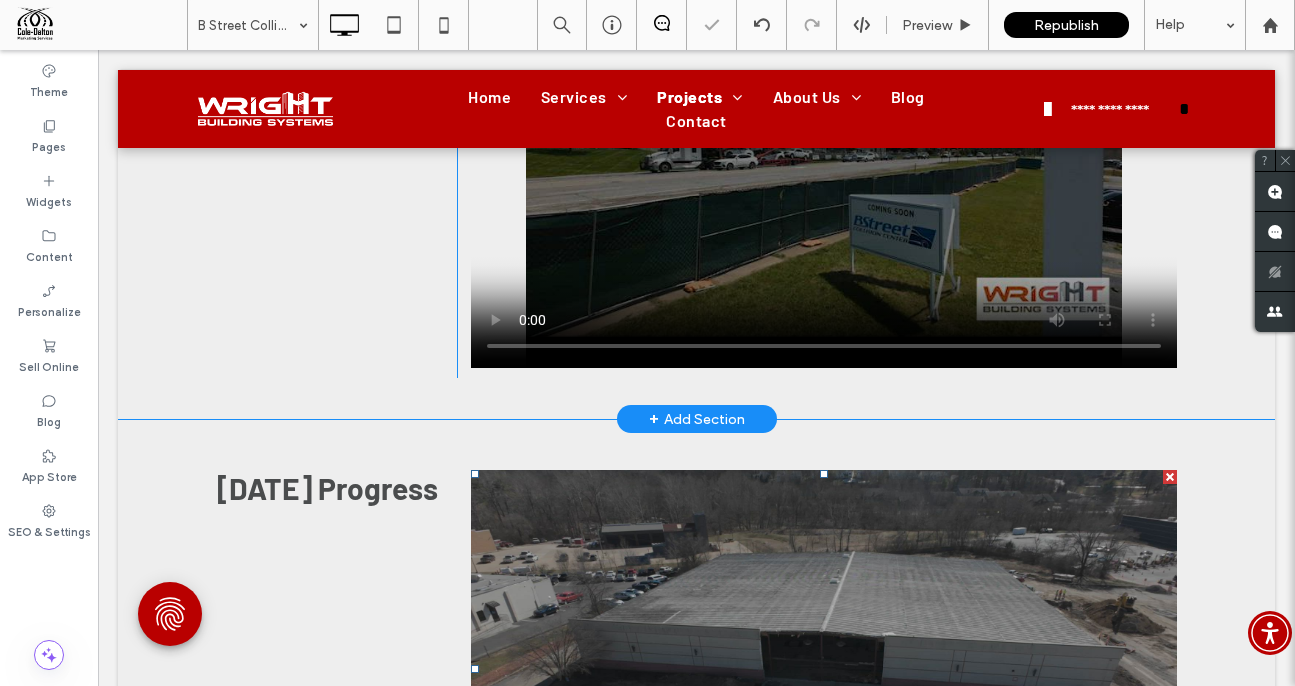click at bounding box center [471, 470] 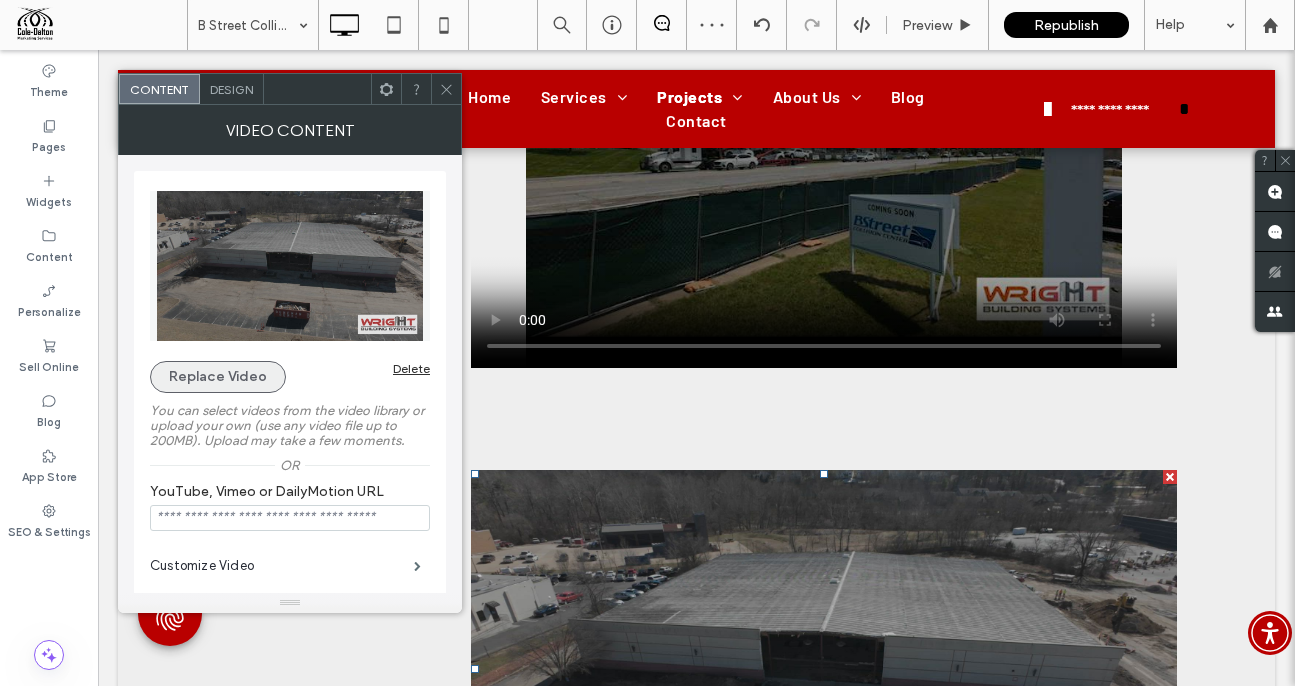 click on "Replace Video" at bounding box center (218, 377) 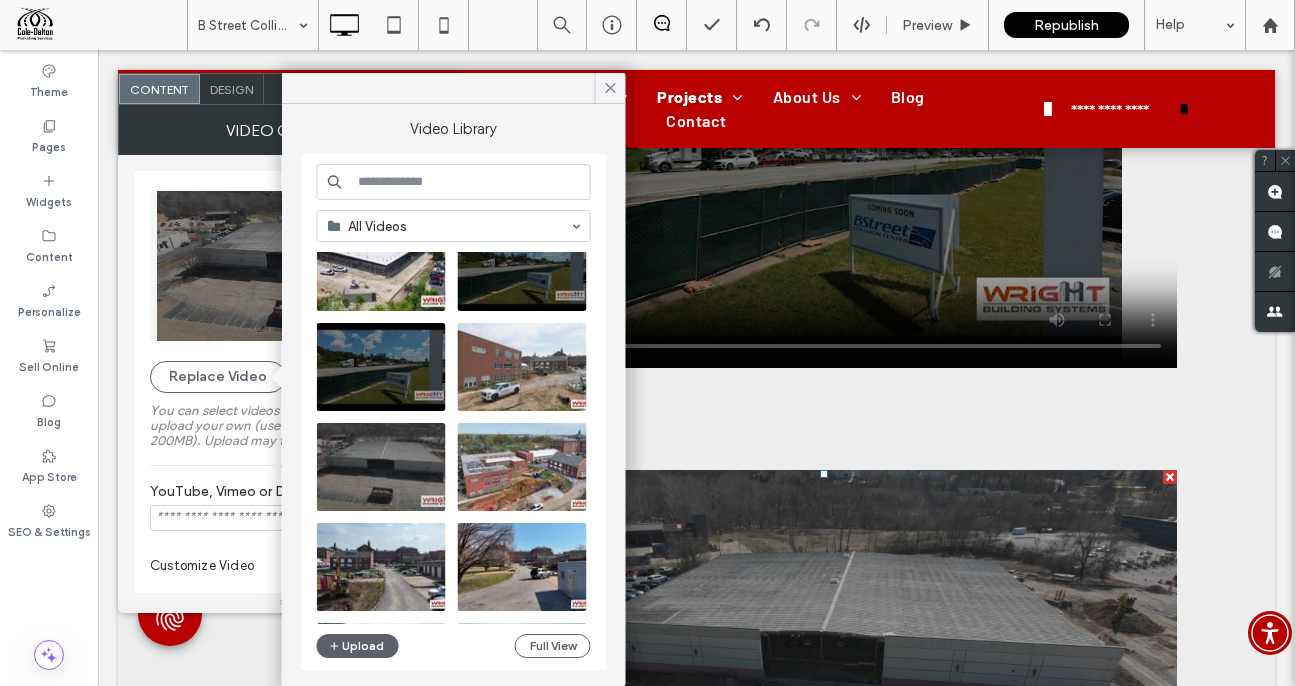scroll, scrollTop: 0, scrollLeft: 0, axis: both 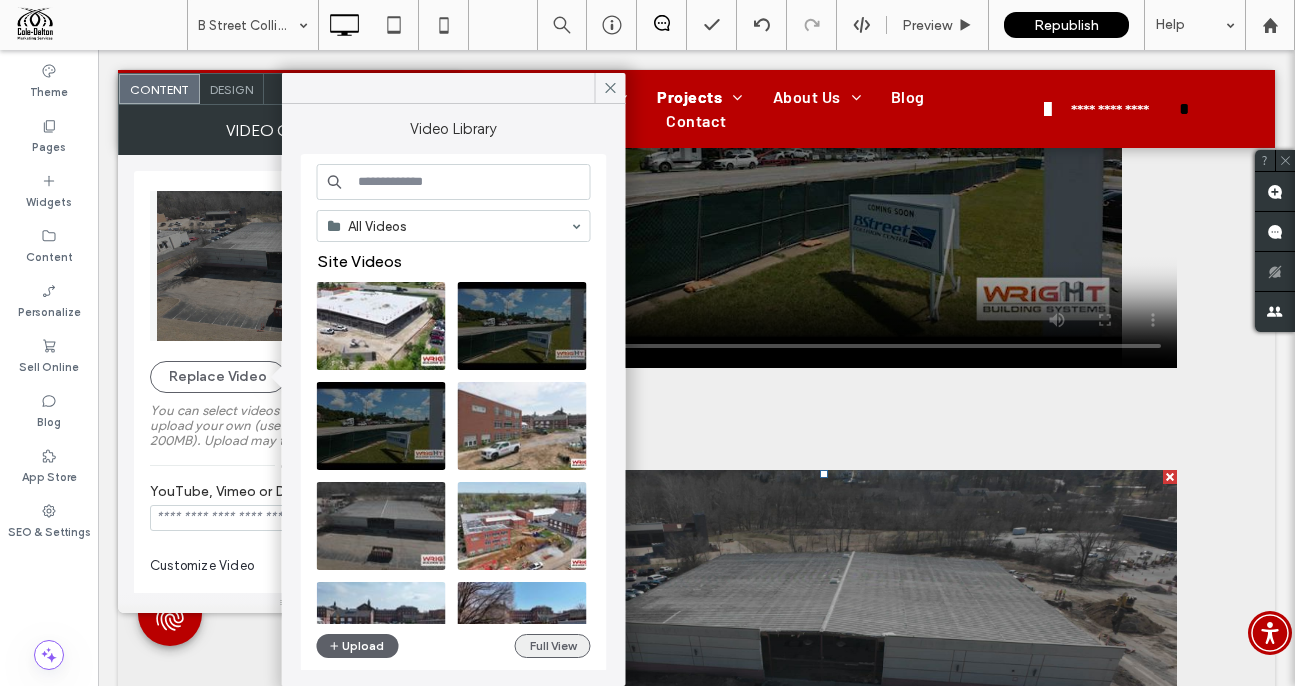 click on "Full View" at bounding box center (553, 646) 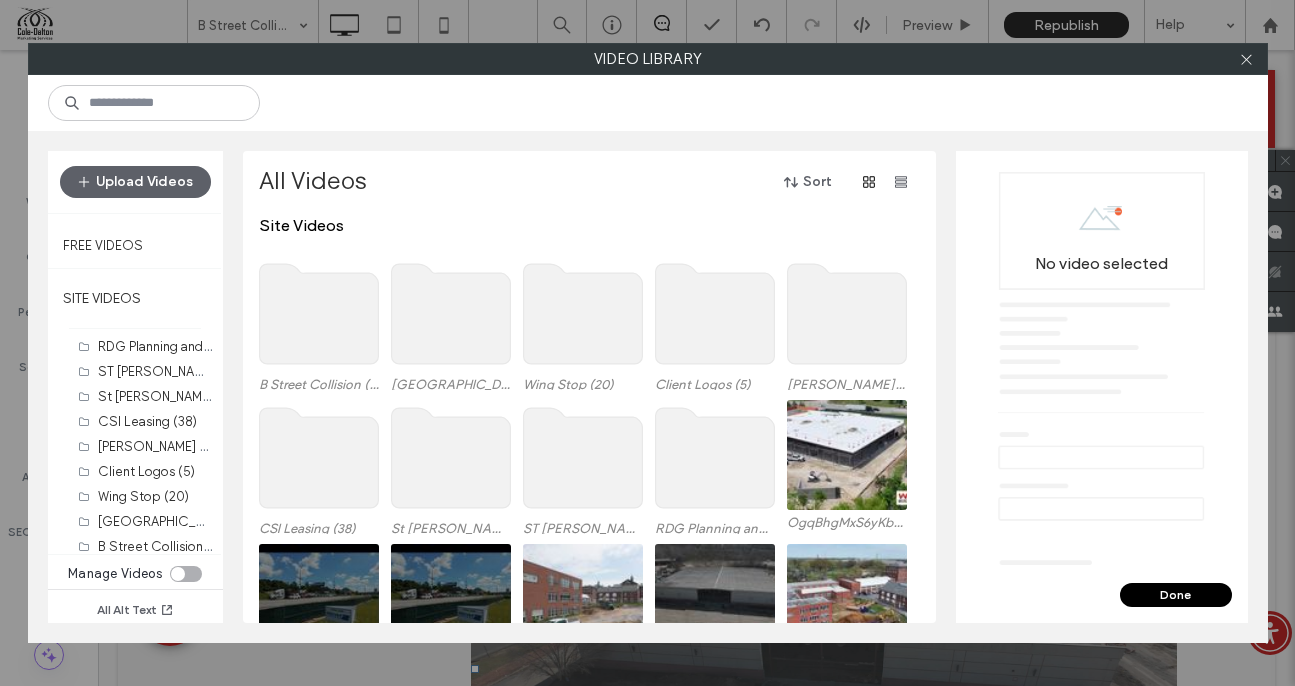 click 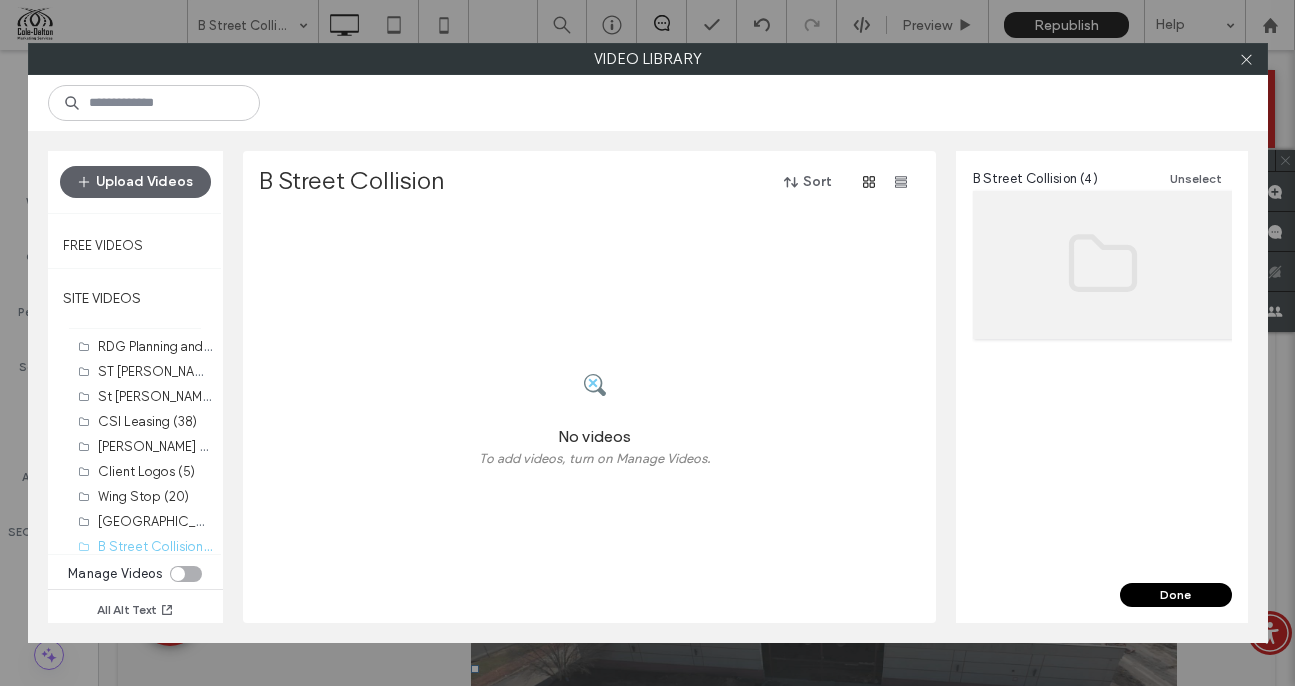click on "Done" at bounding box center [1176, 595] 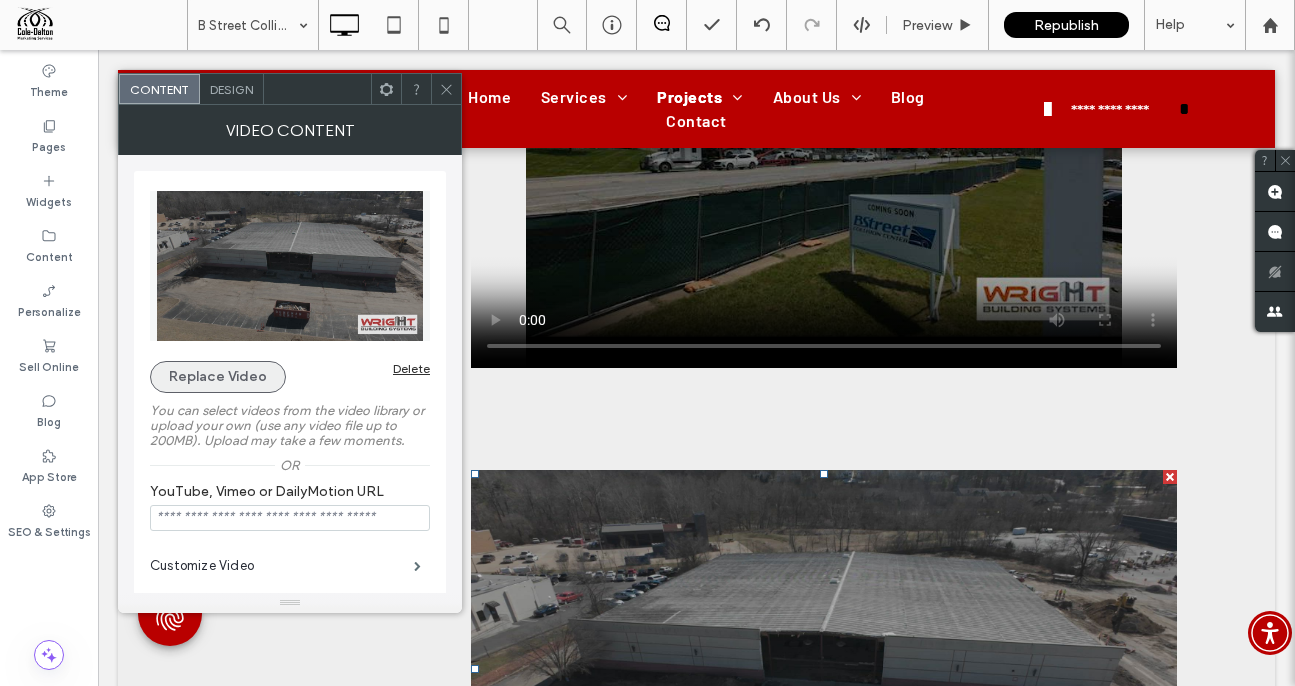 click on "Replace Video" at bounding box center (218, 377) 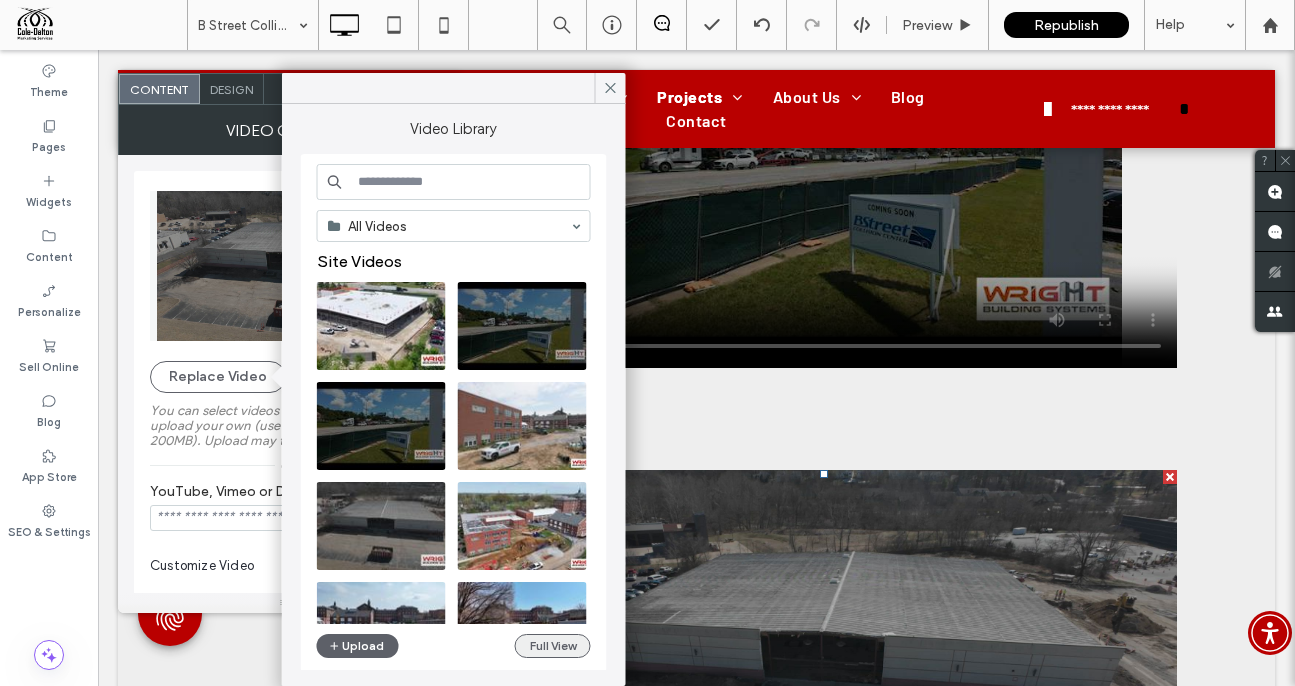 click on "Full View" at bounding box center (553, 646) 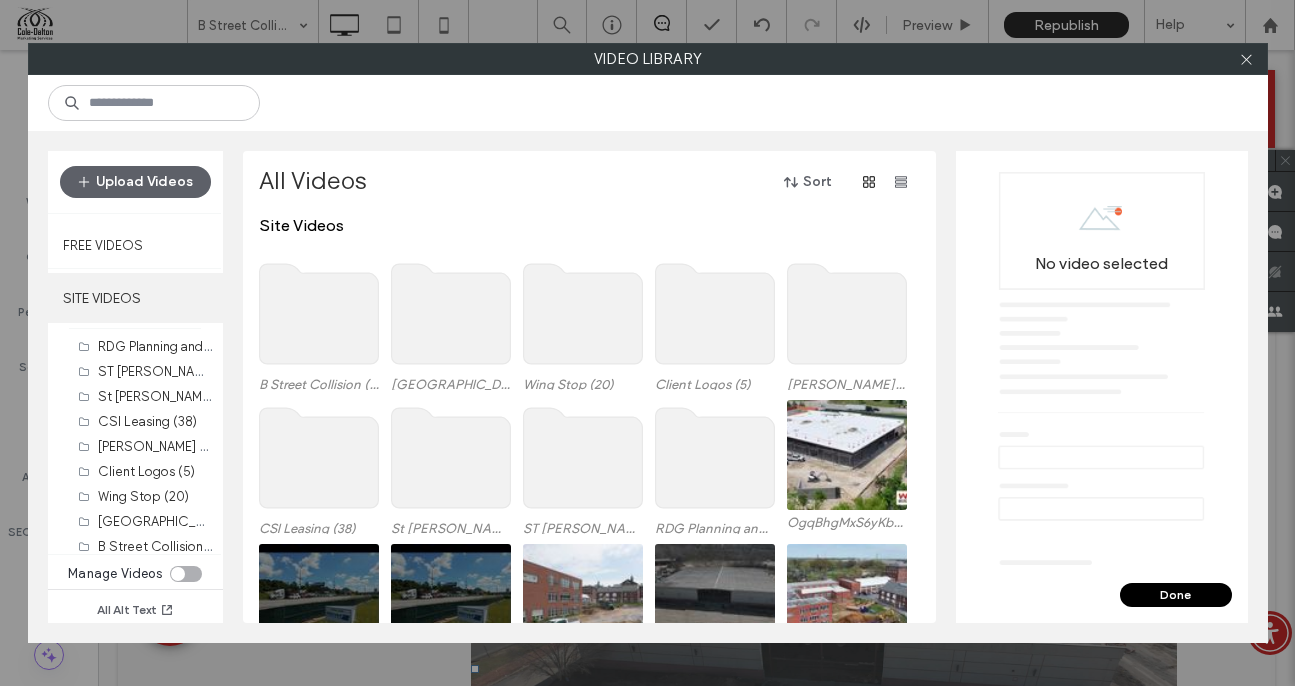 click on "SITE VIDEOS" at bounding box center [135, 298] 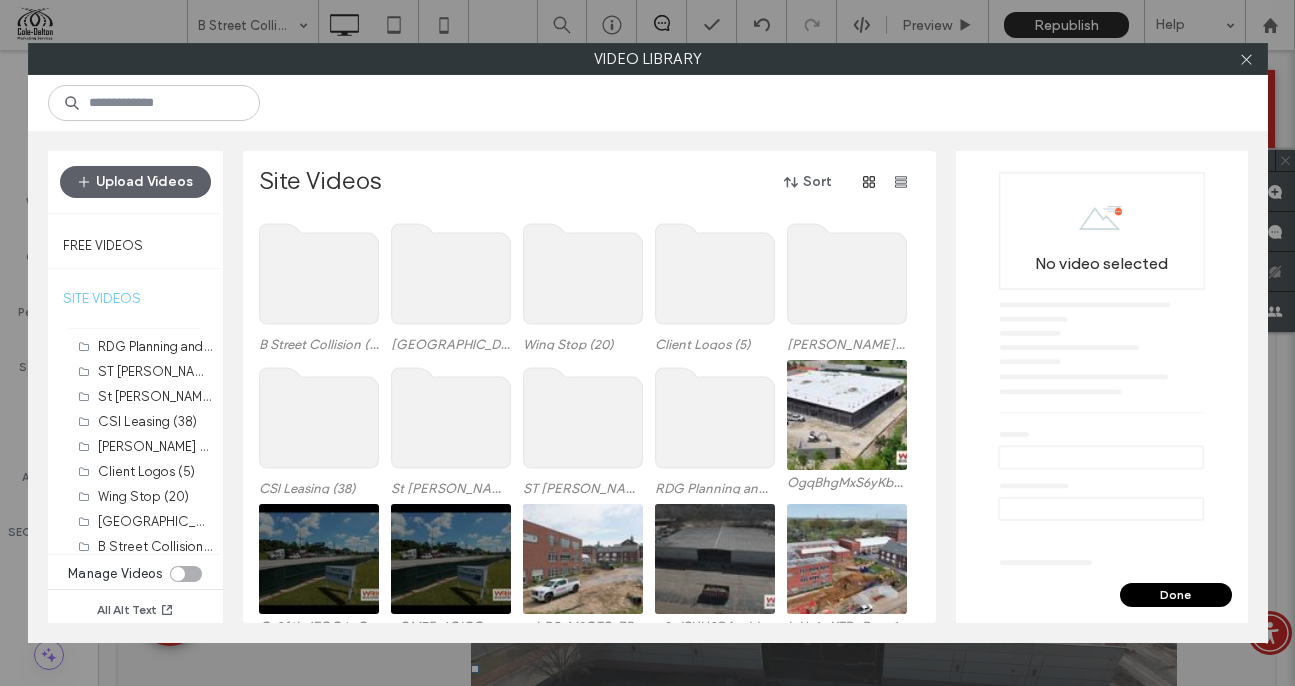 click 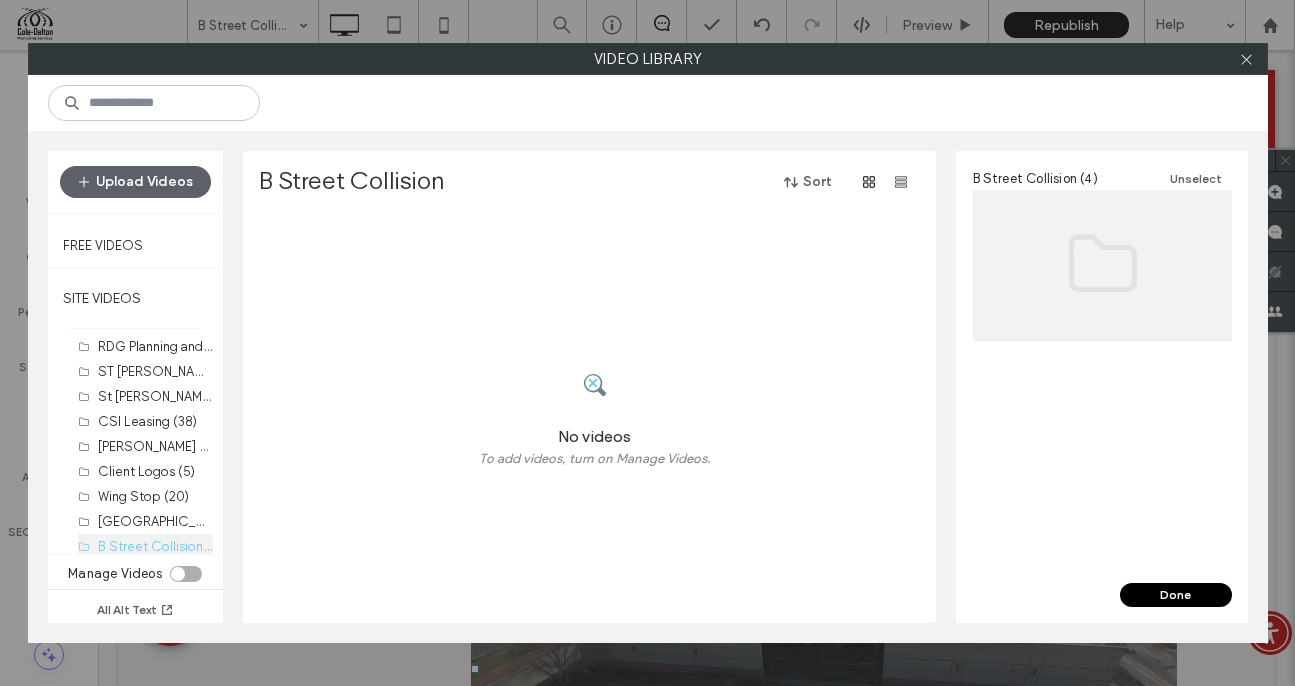click on "B Street Collision (4)" at bounding box center (160, 545) 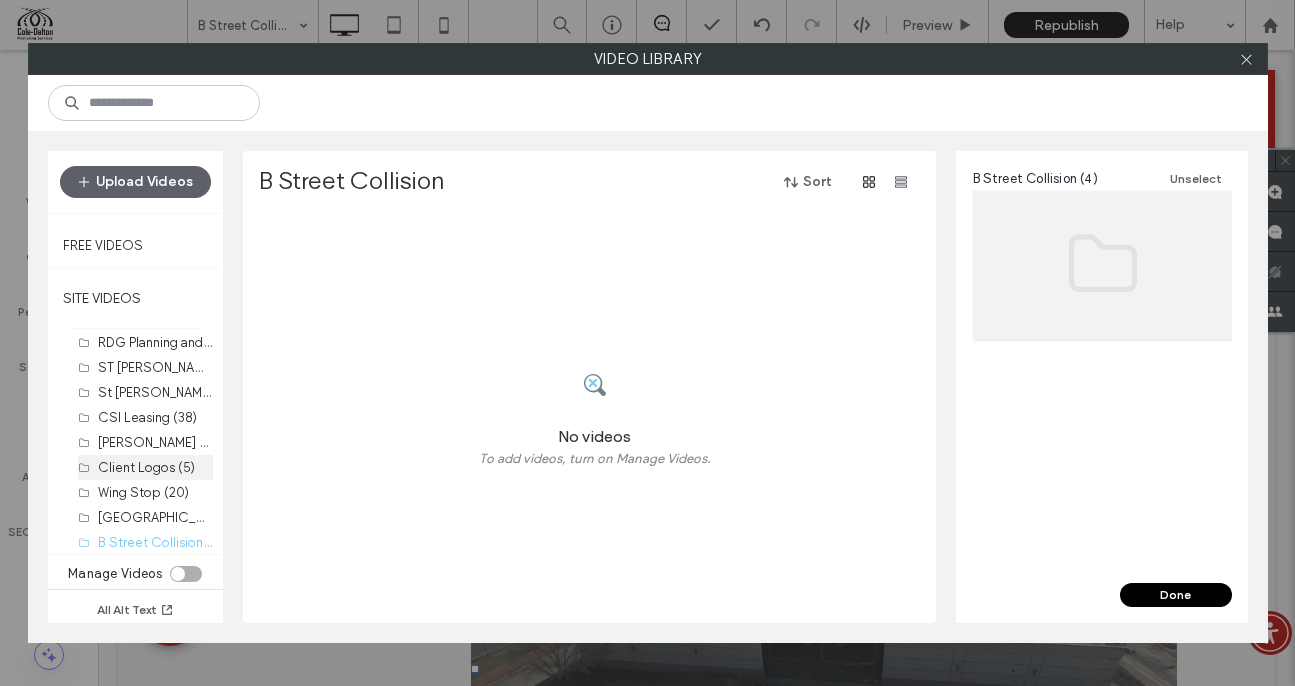 scroll, scrollTop: 7, scrollLeft: 0, axis: vertical 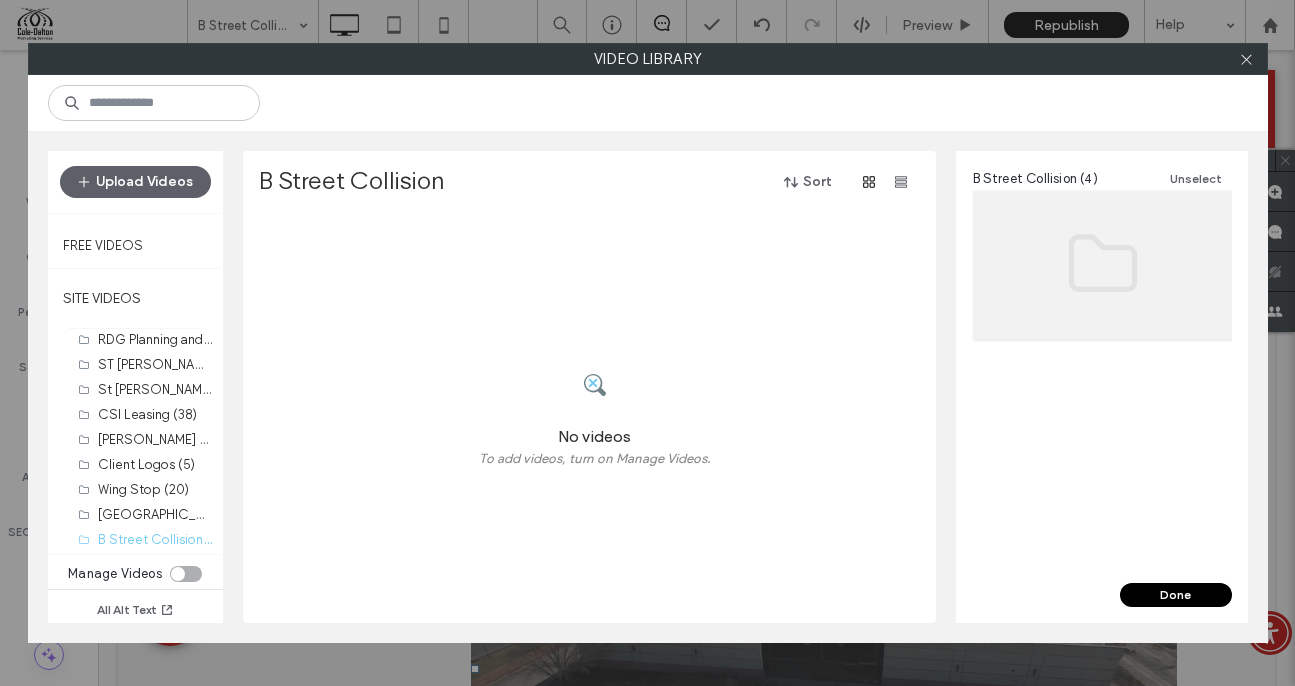 click at bounding box center (178, 574) 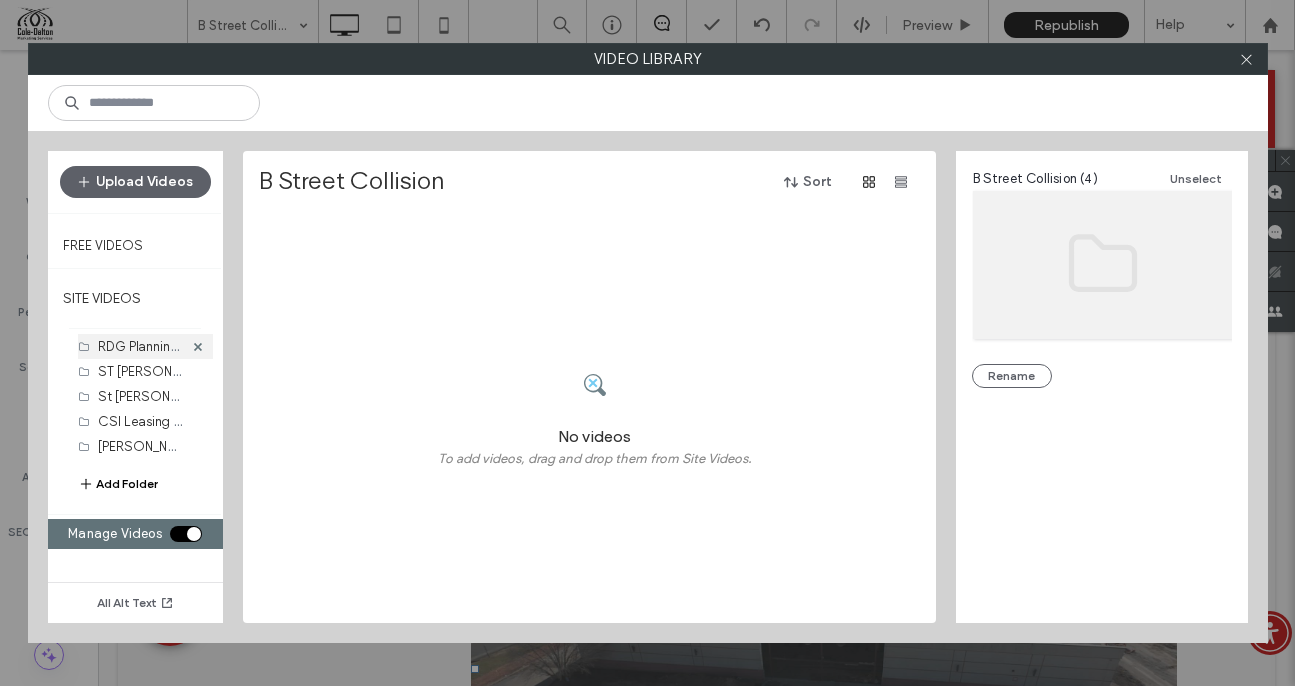 click on "RDG Planning and Design (18)" at bounding box center [185, 345] 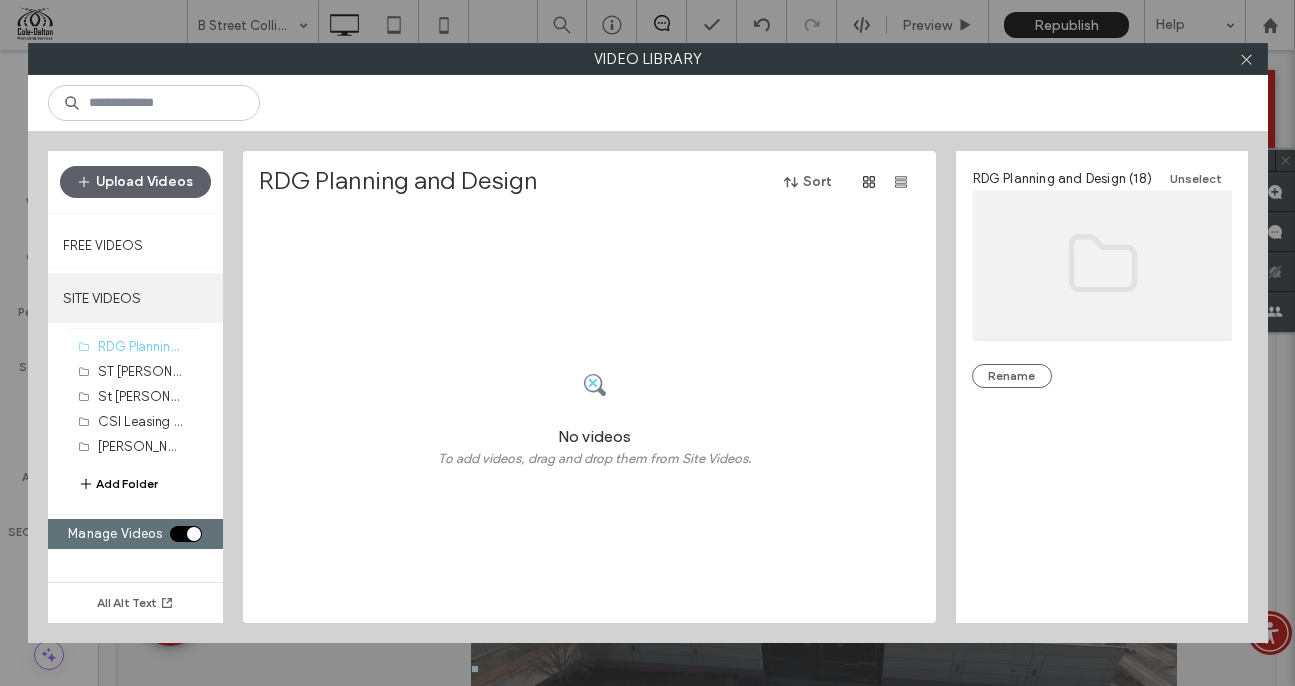 click on "SITE VIDEOS" at bounding box center [135, 298] 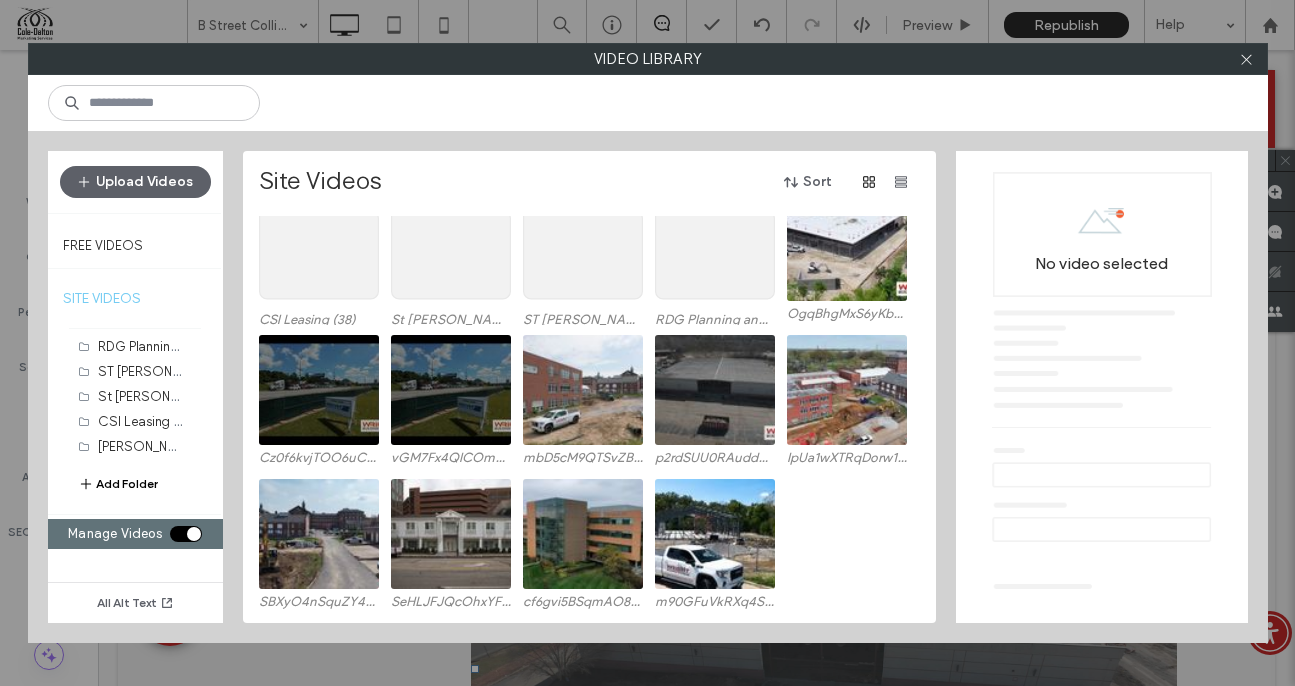 scroll, scrollTop: 0, scrollLeft: 0, axis: both 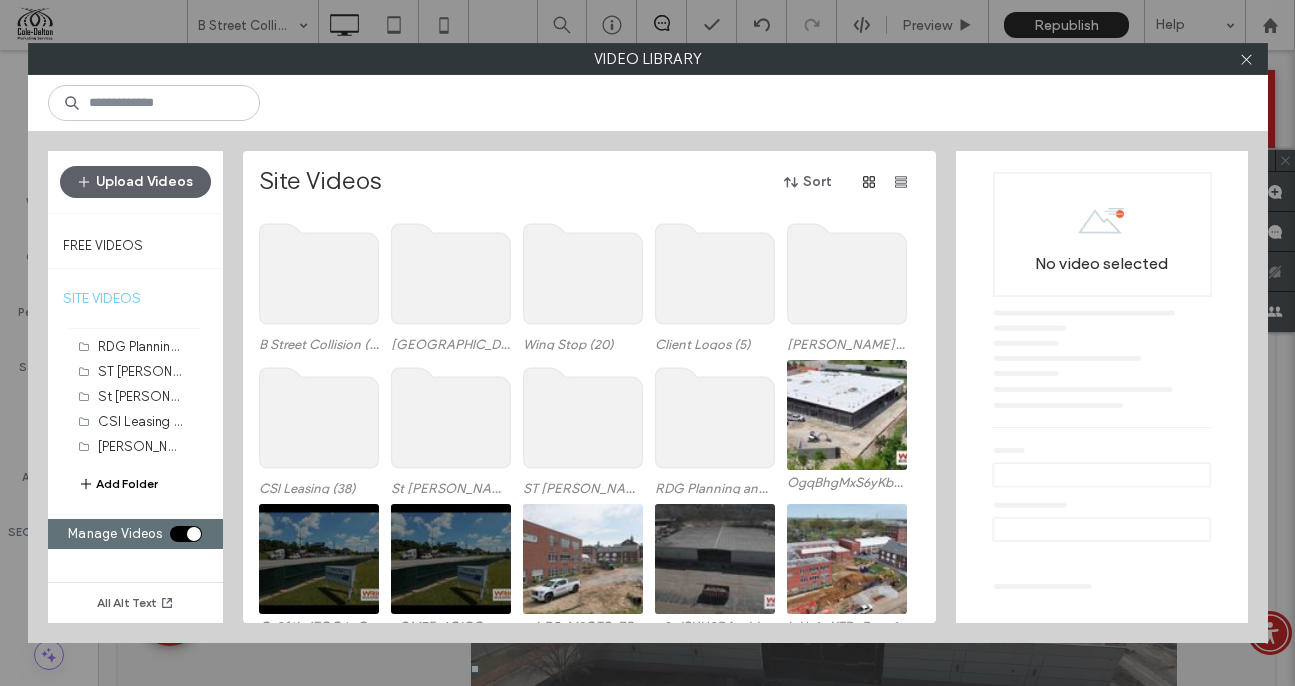 click at bounding box center (194, 534) 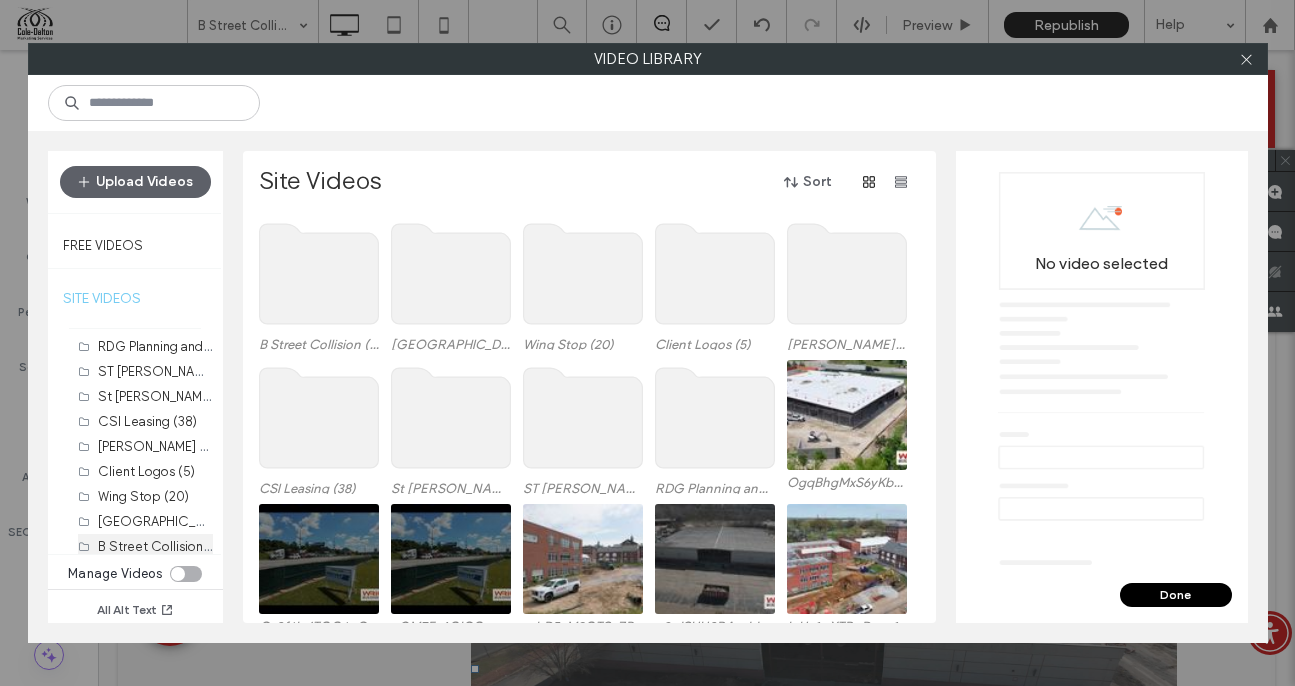 click on "B Street Collision (4)" at bounding box center (160, 545) 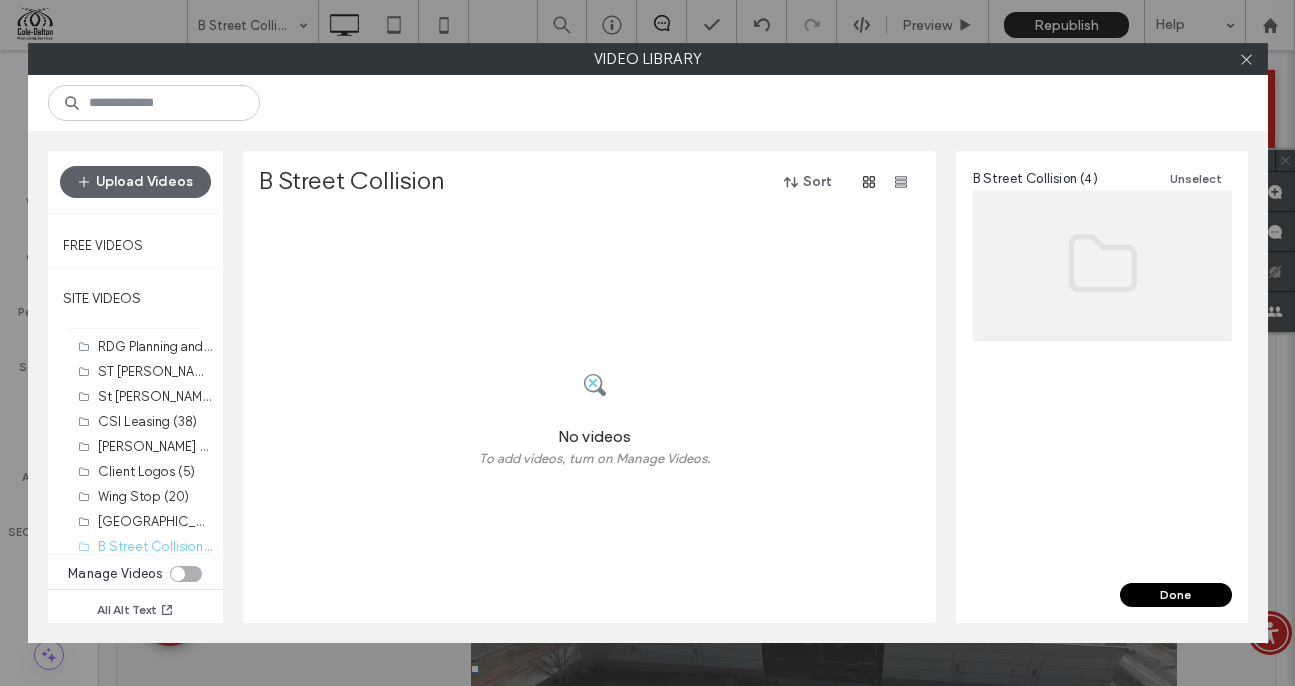 click on "Done" at bounding box center [1176, 595] 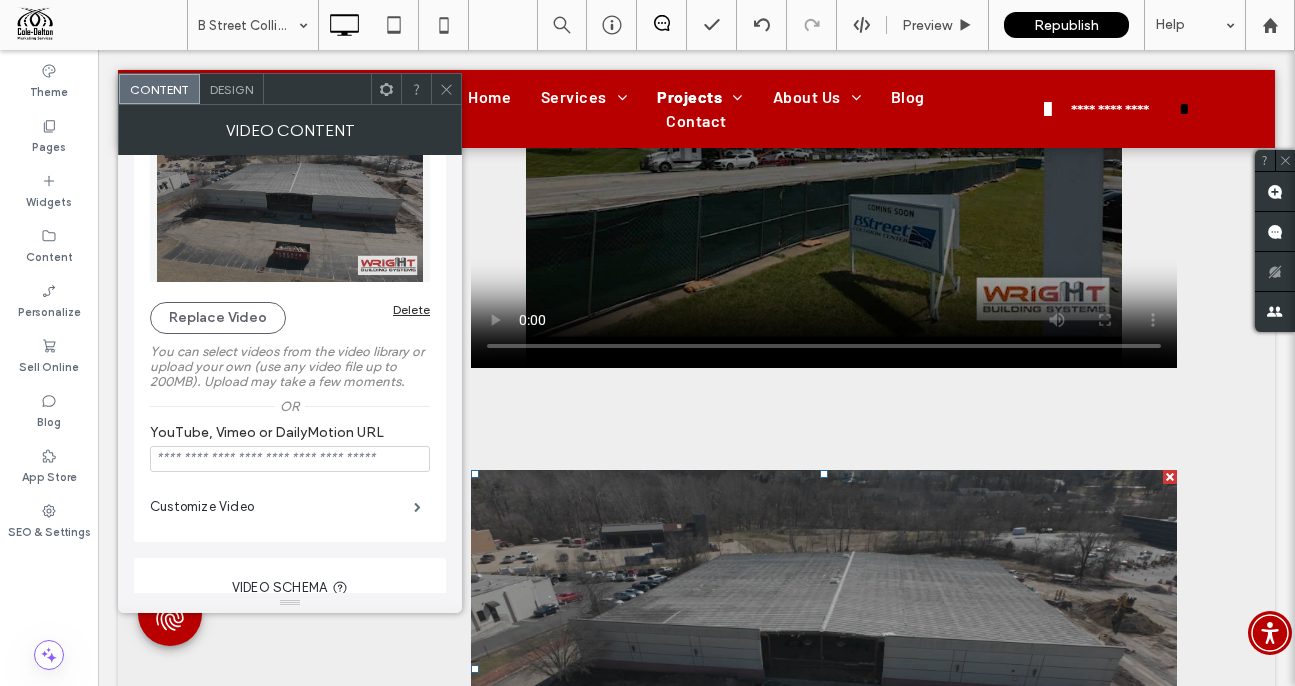scroll, scrollTop: 0, scrollLeft: 0, axis: both 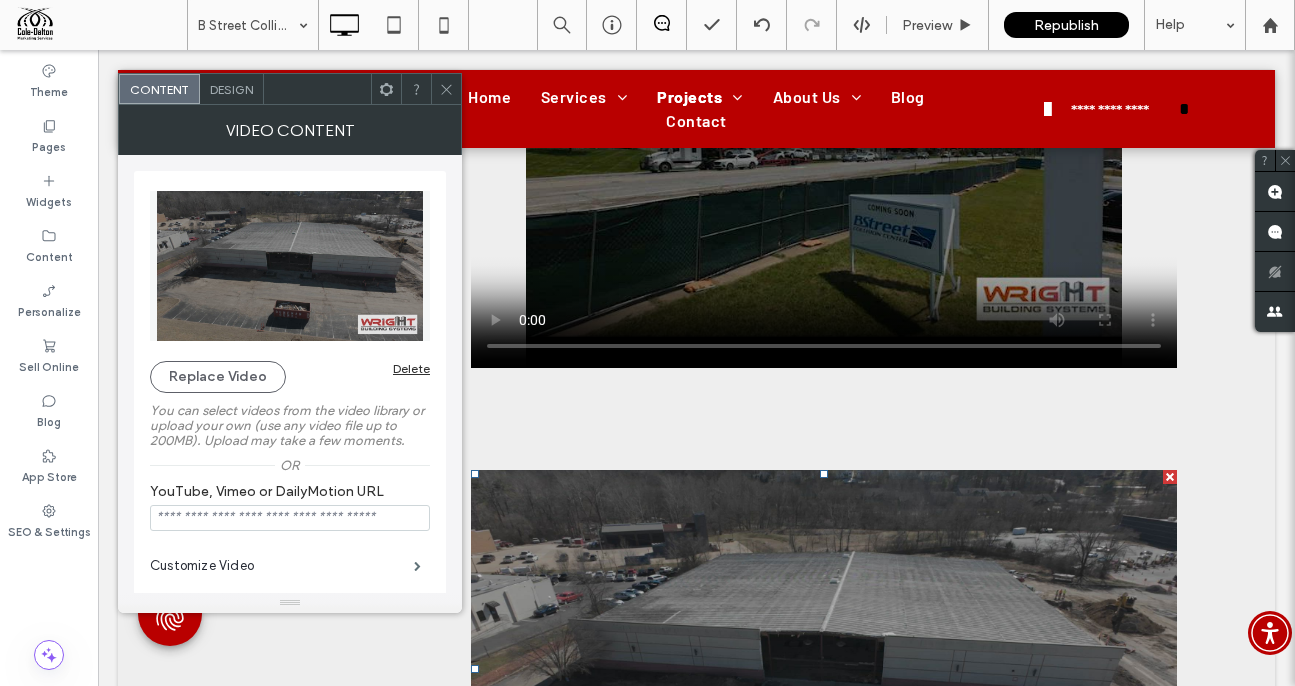 click on "Replace Video Delete You can select videos from the video library or upload your own (use any video file up to 200MB). Upload may take a few moments. Or YouTube, Vimeo or DailyMotion URL" at bounding box center [290, 361] 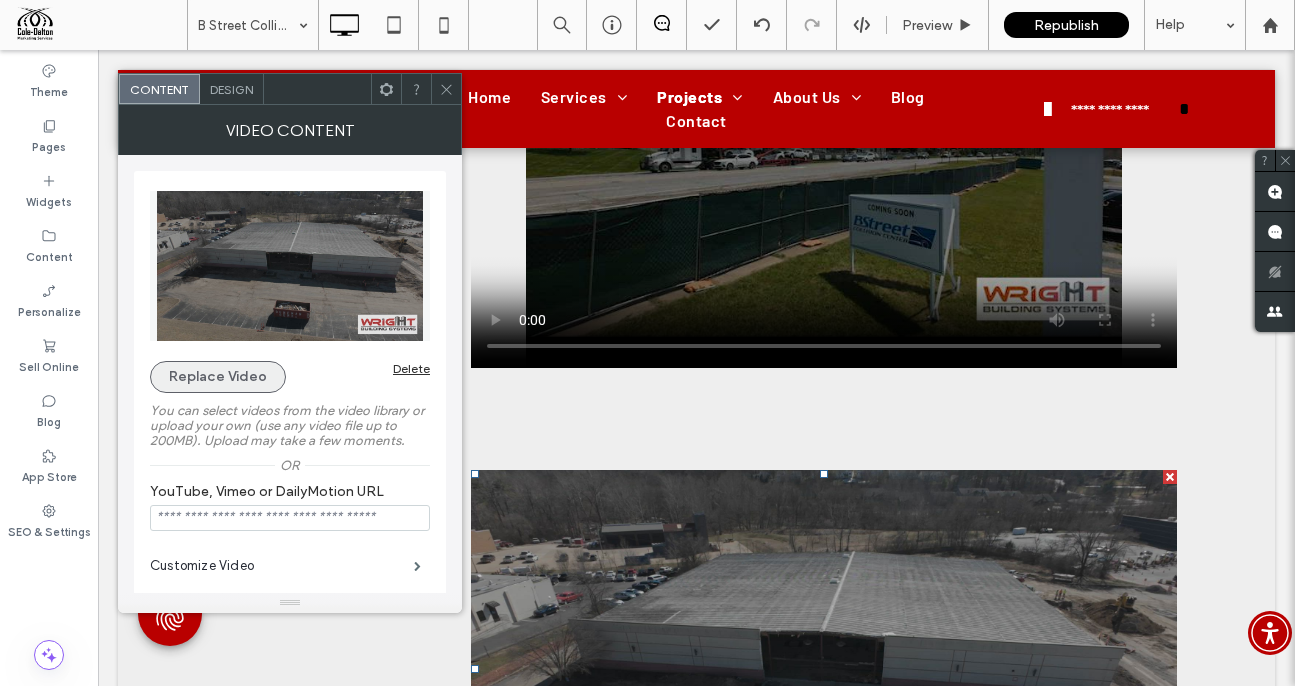 click on "Replace Video" at bounding box center (218, 377) 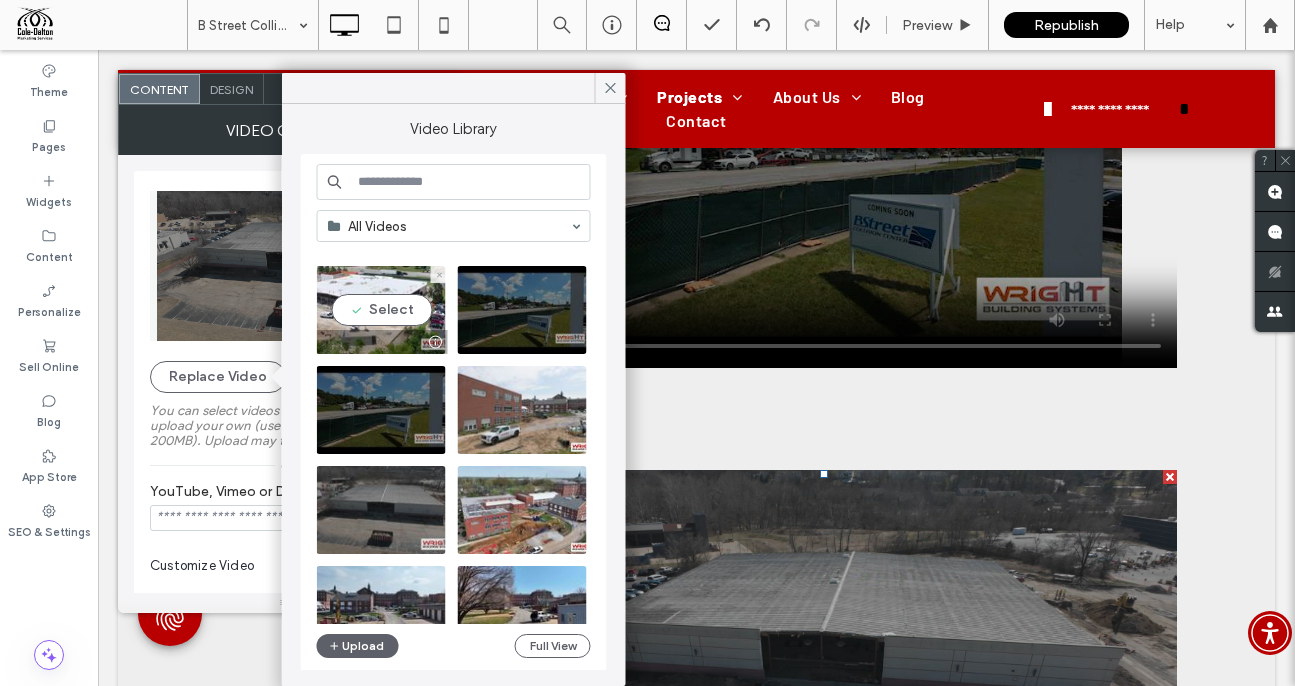 scroll, scrollTop: 39, scrollLeft: 0, axis: vertical 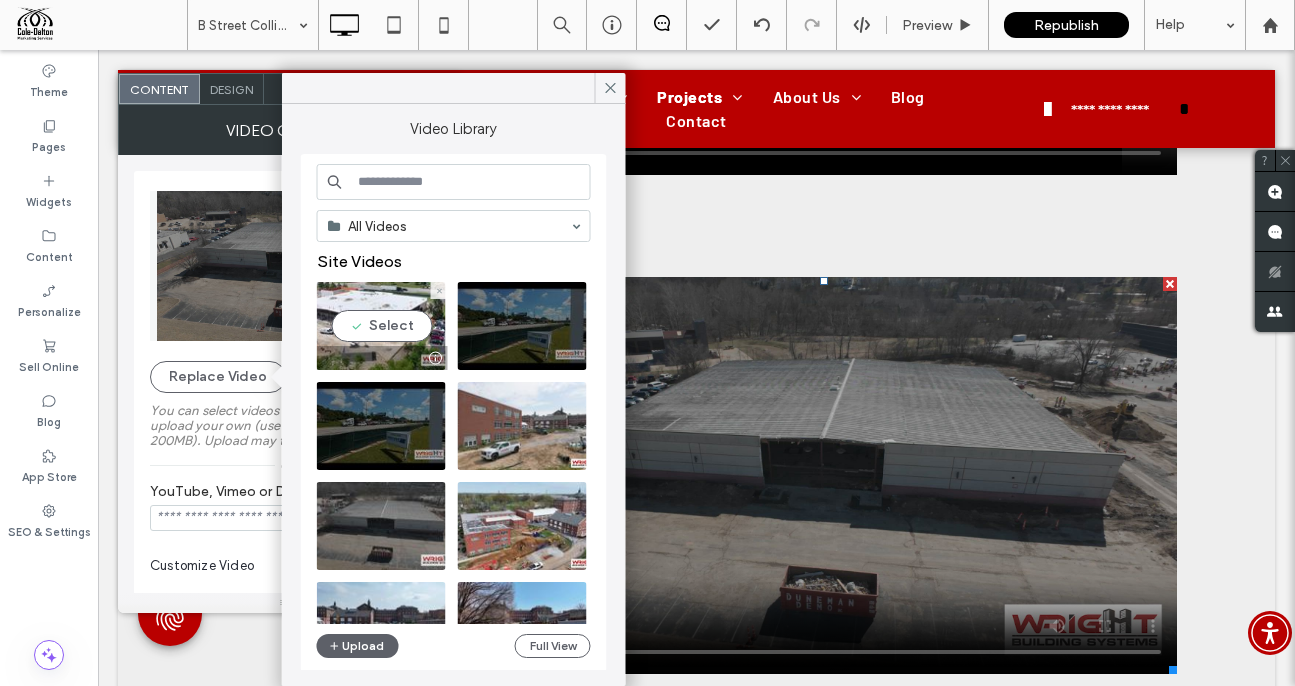 click at bounding box center [381, 326] 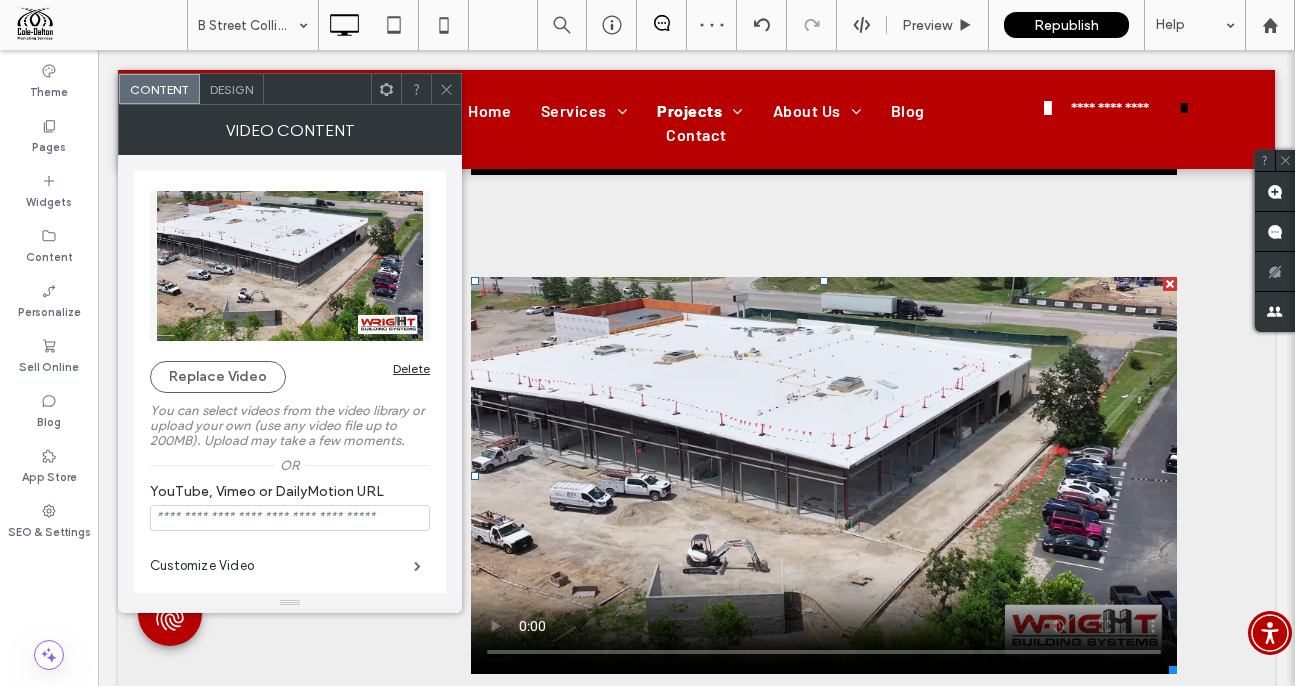 click 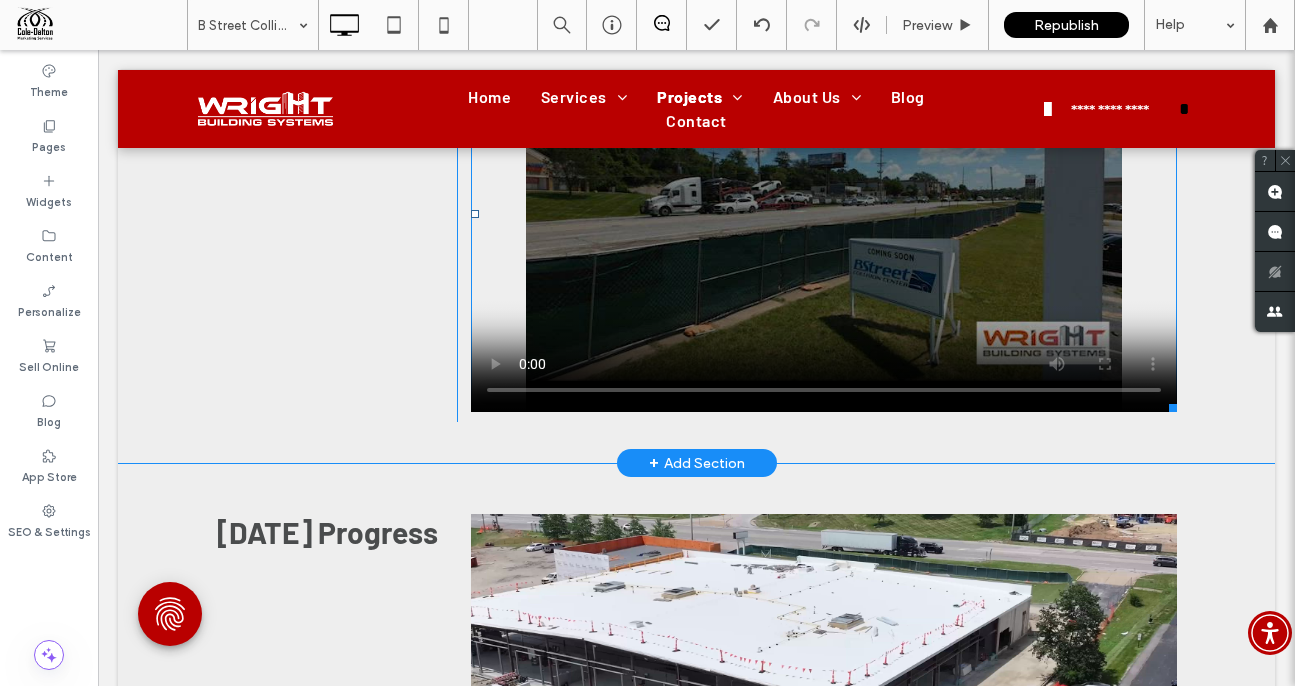 scroll, scrollTop: 1916, scrollLeft: 0, axis: vertical 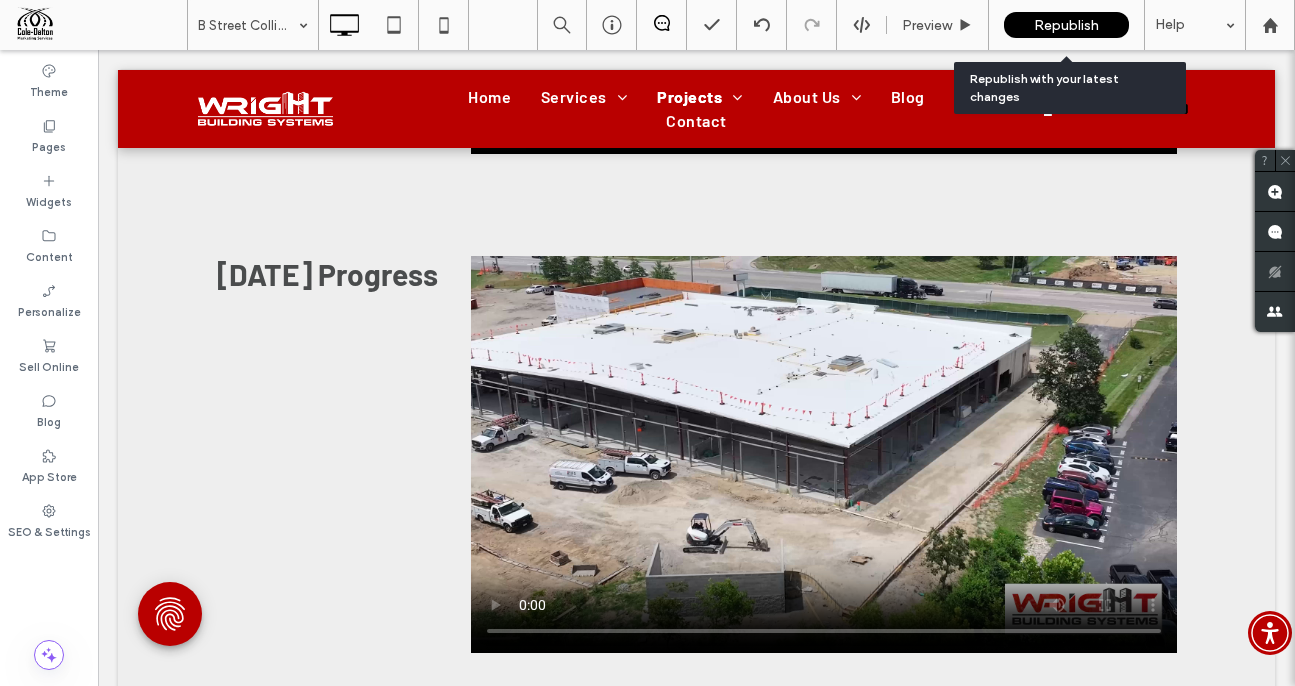 click on "Republish" at bounding box center [1066, 25] 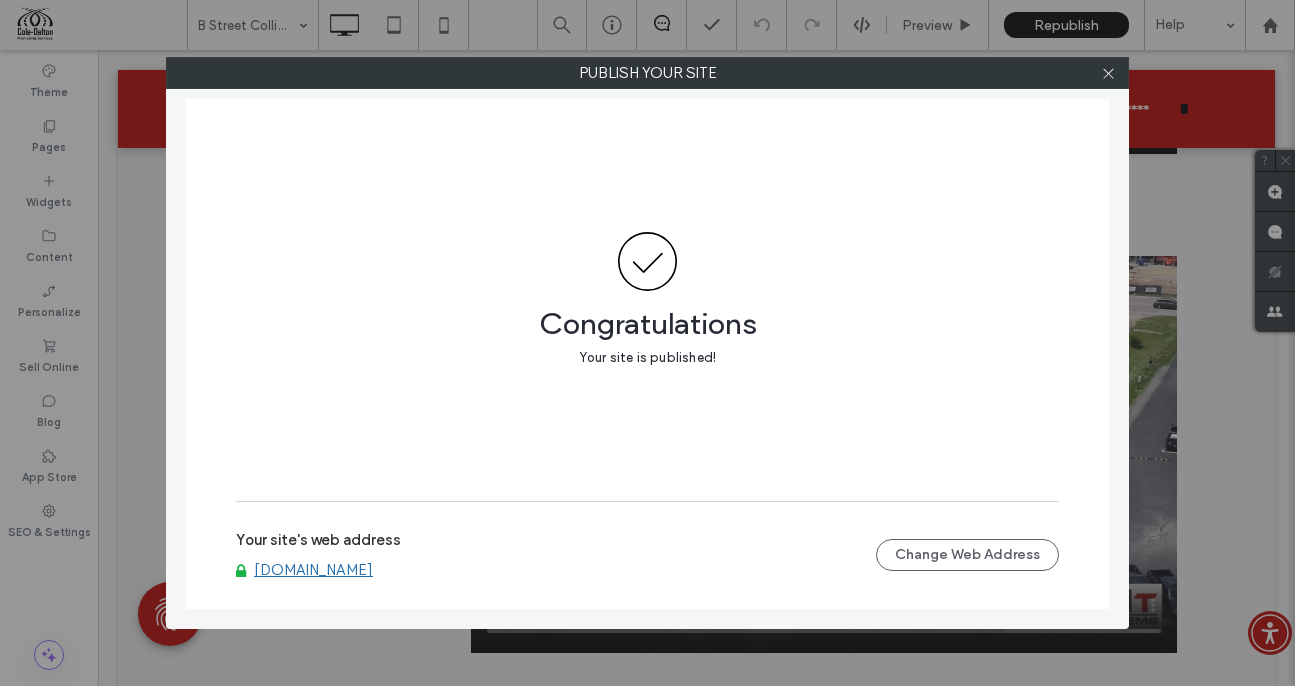 click on "www.wrightbuildingsystems.com" at bounding box center [313, 570] 